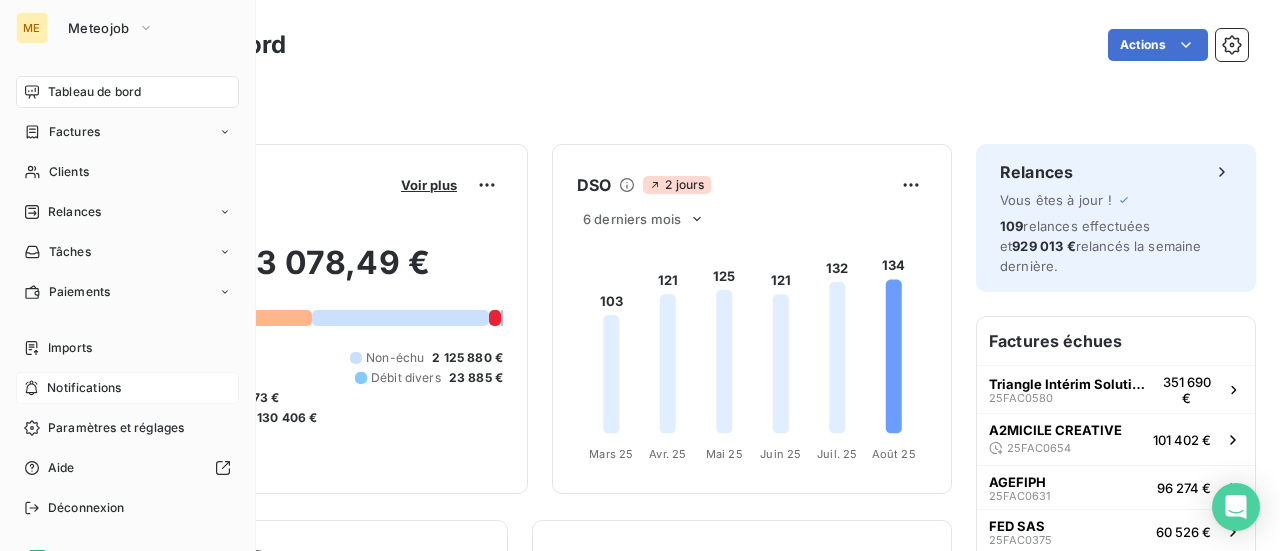 scroll, scrollTop: 0, scrollLeft: 0, axis: both 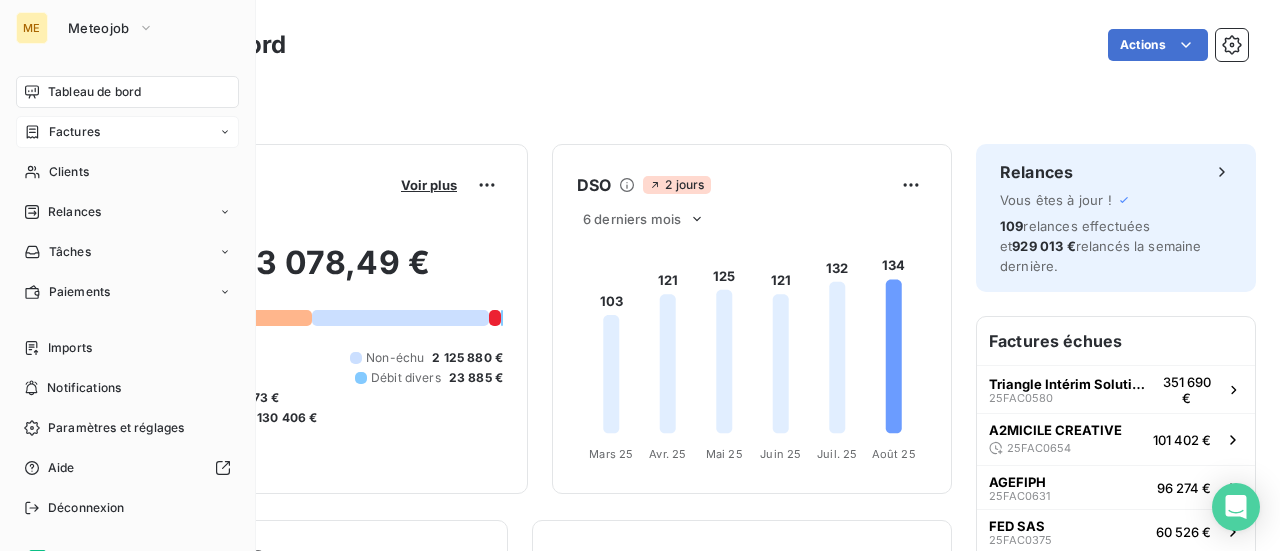 click on "Factures" at bounding box center (74, 132) 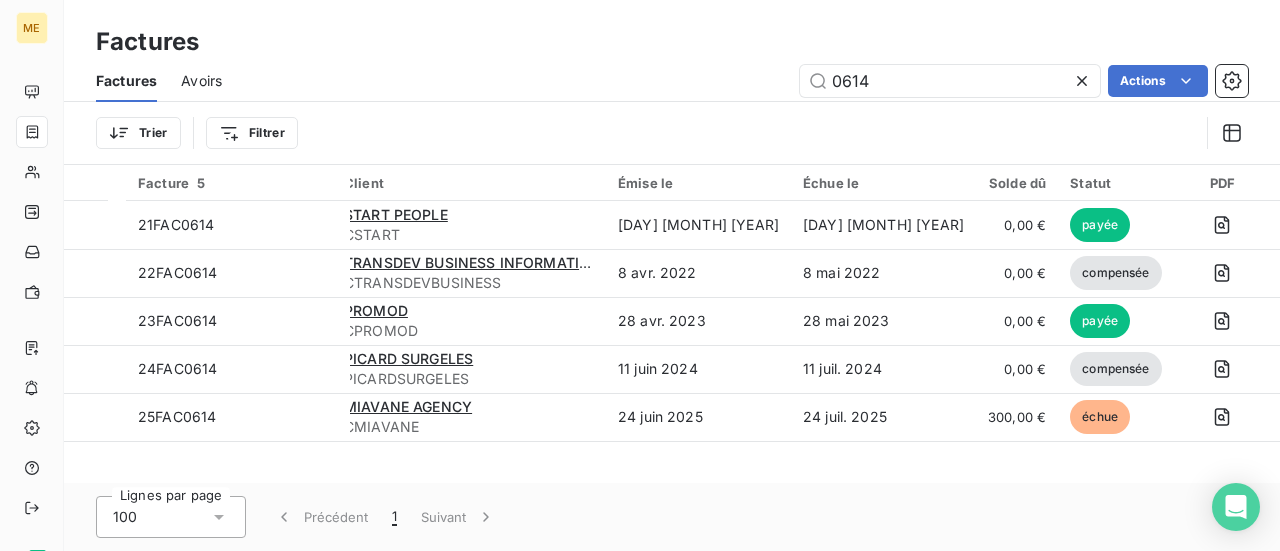 type on "0614" 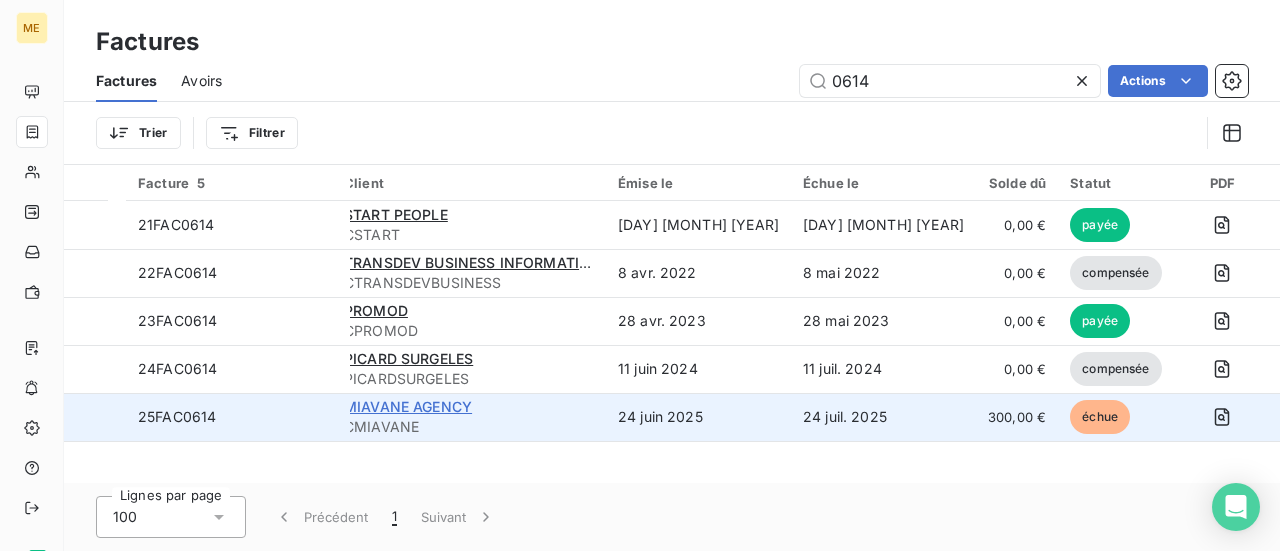 click on "MIAVANE AGENCY" at bounding box center [408, 406] 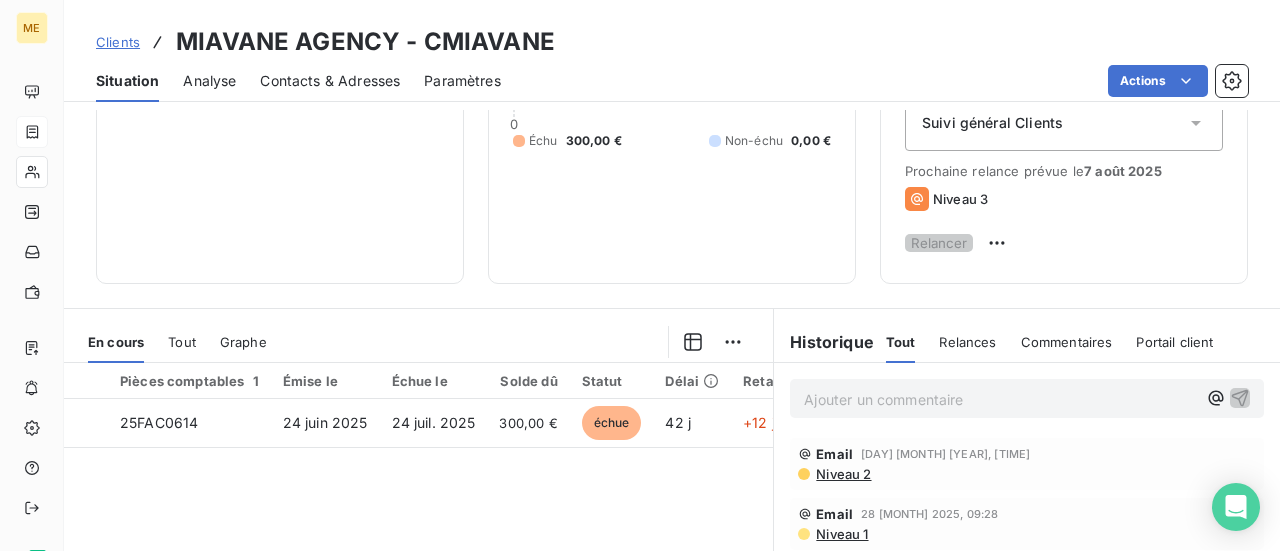 scroll, scrollTop: 300, scrollLeft: 0, axis: vertical 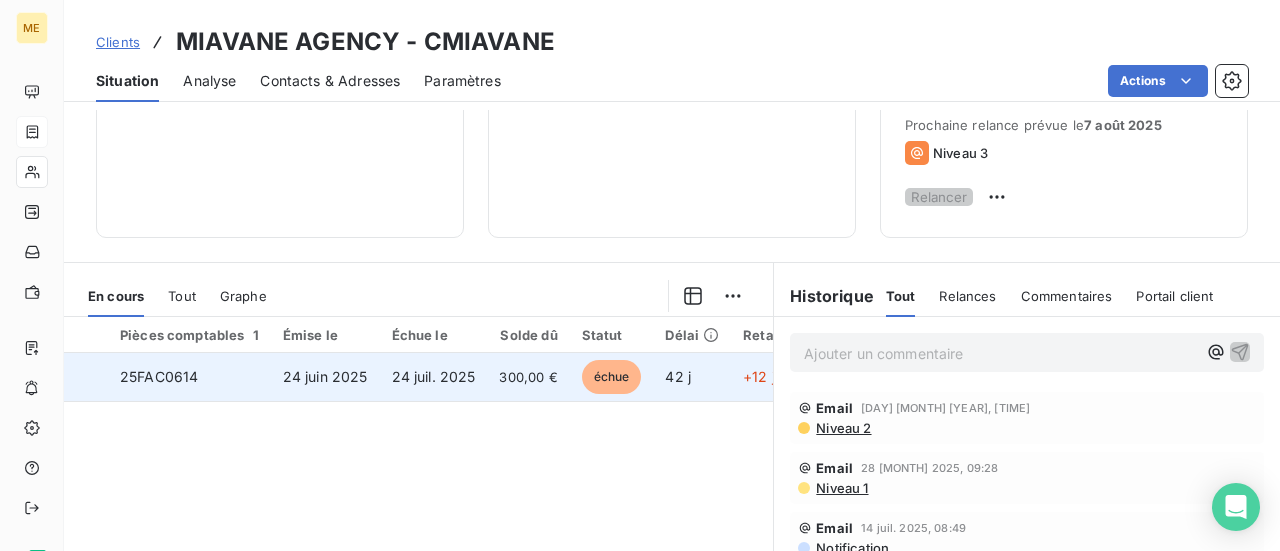 click on "300,00 €" at bounding box center (528, 377) 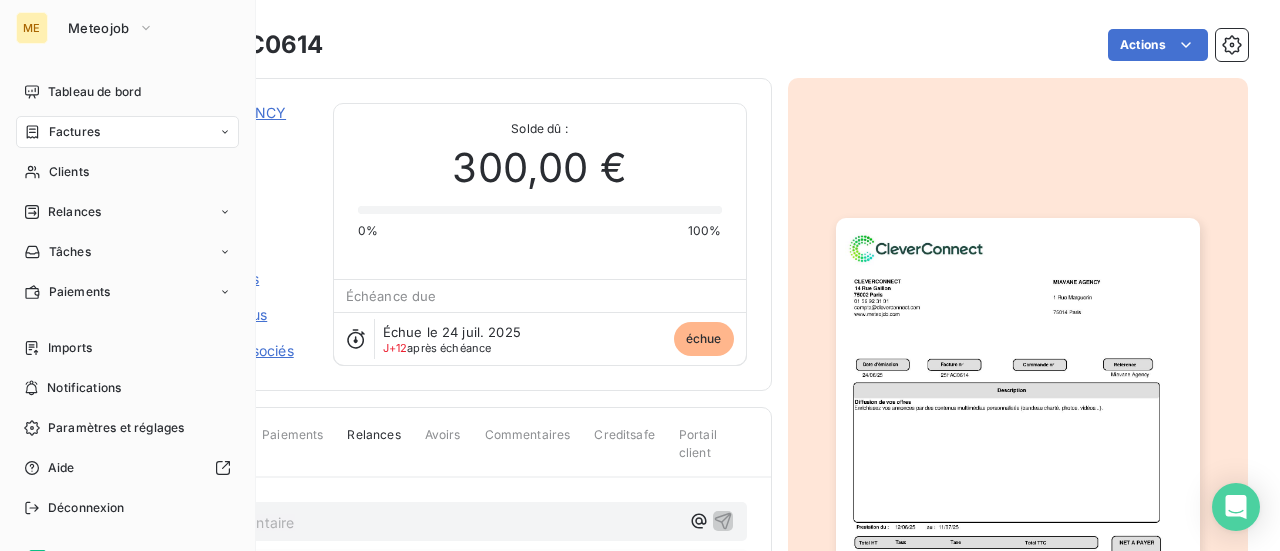 click on "Factures" at bounding box center [74, 132] 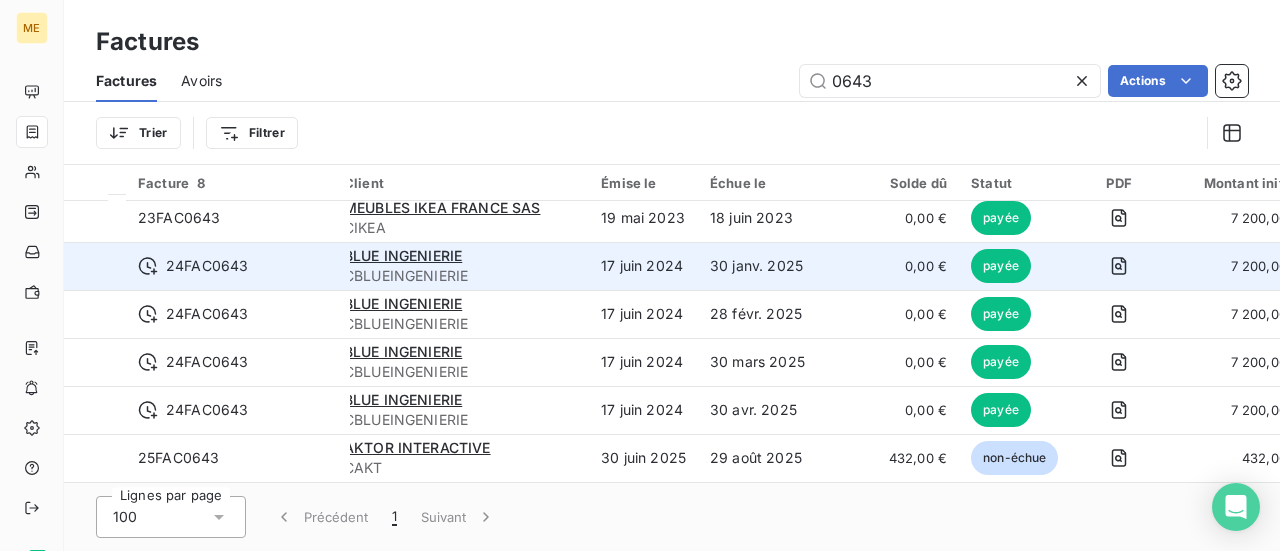 scroll, scrollTop: 110, scrollLeft: 0, axis: vertical 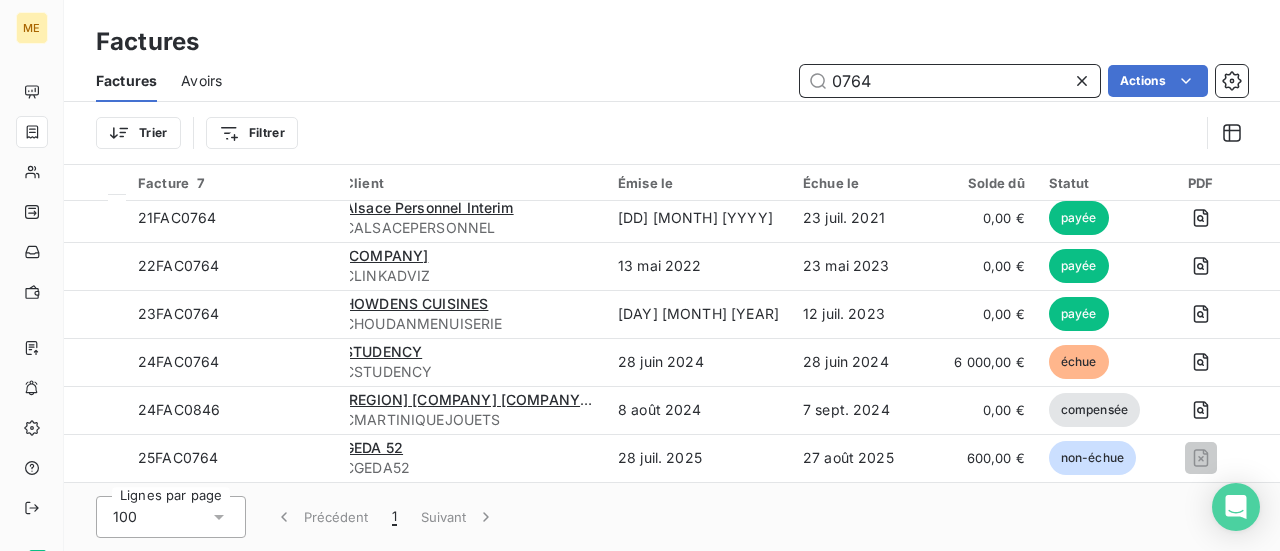 type on "0764" 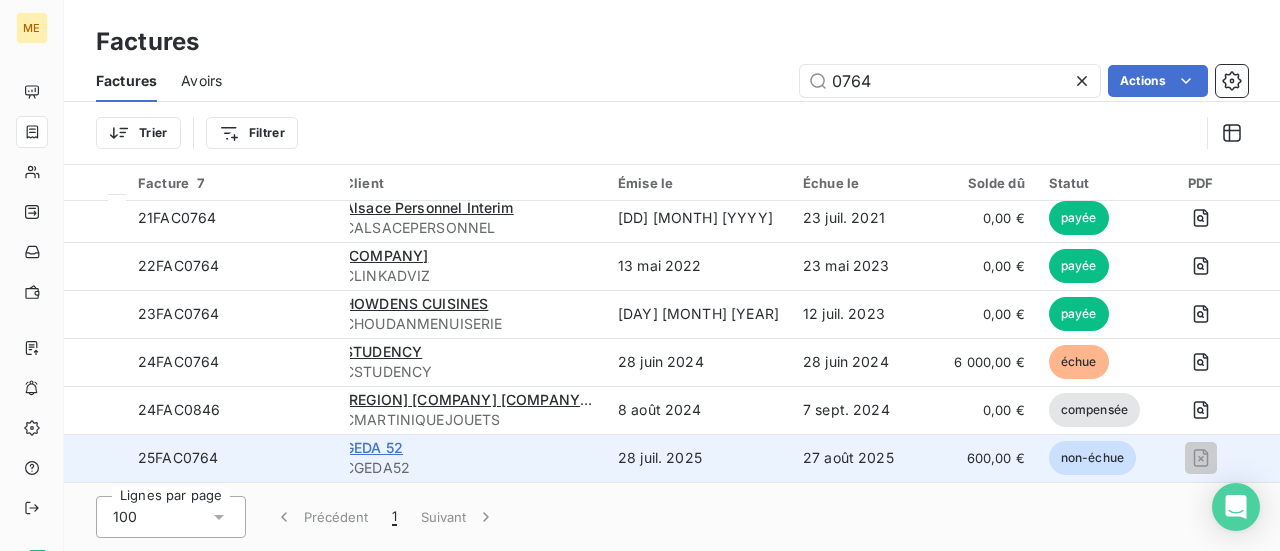 click on "GEDA 52" at bounding box center (373, 447) 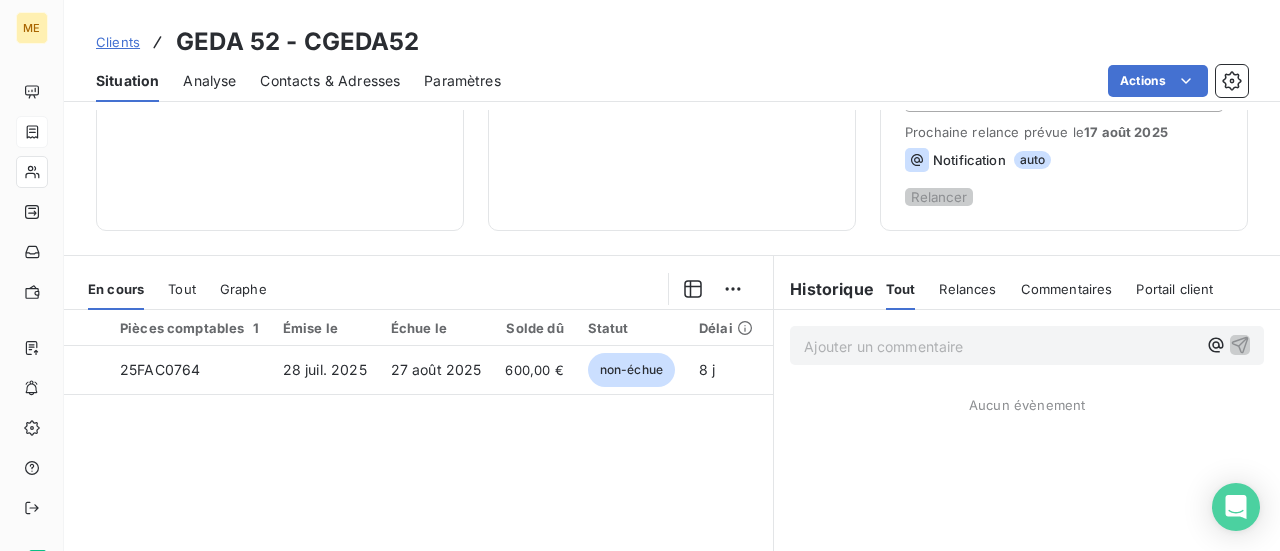 scroll, scrollTop: 300, scrollLeft: 0, axis: vertical 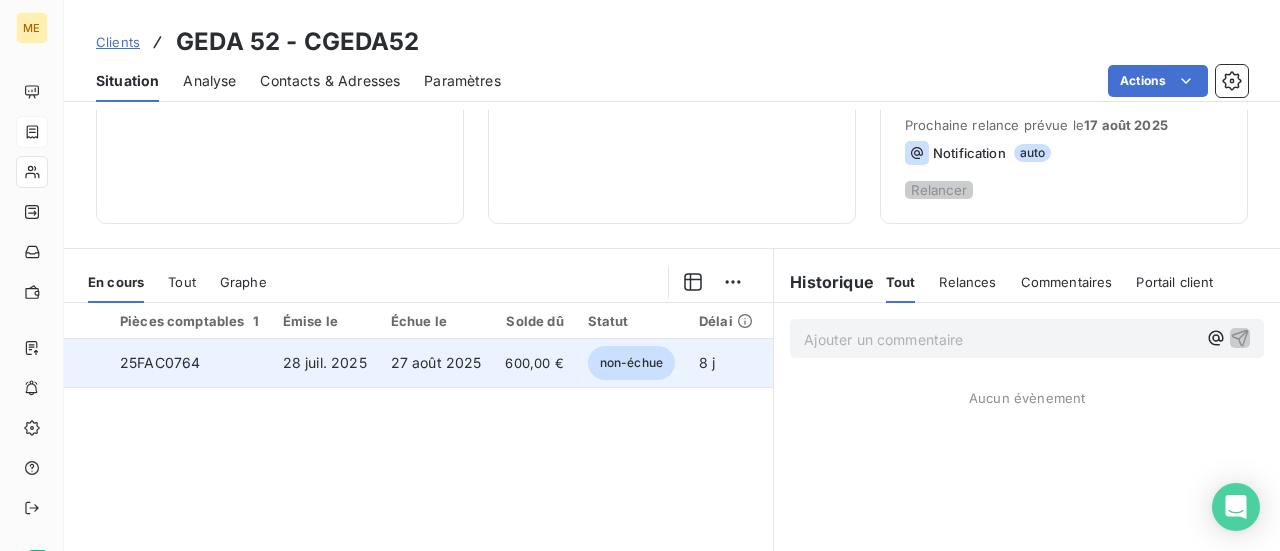 click on "600,00 €" at bounding box center [534, 363] 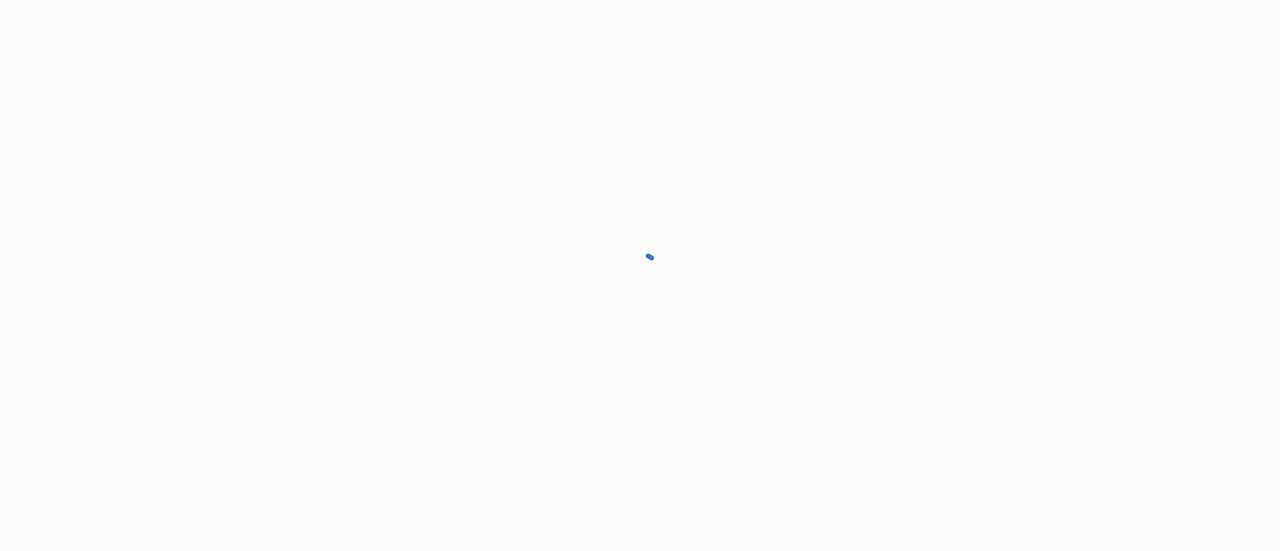 scroll, scrollTop: 0, scrollLeft: 0, axis: both 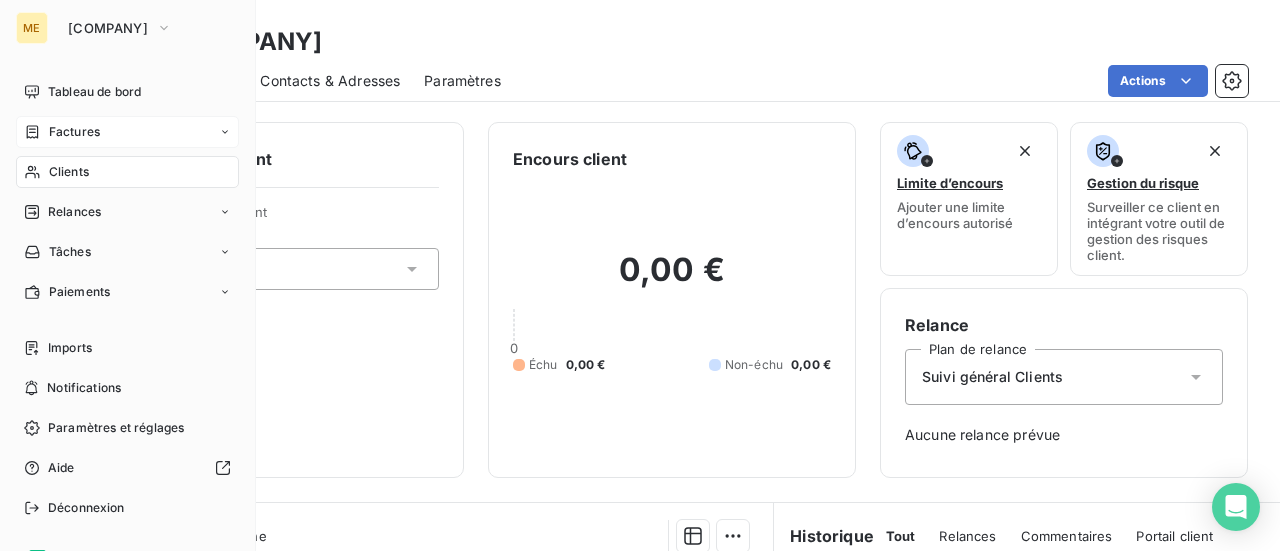 click on "Factures" at bounding box center (74, 132) 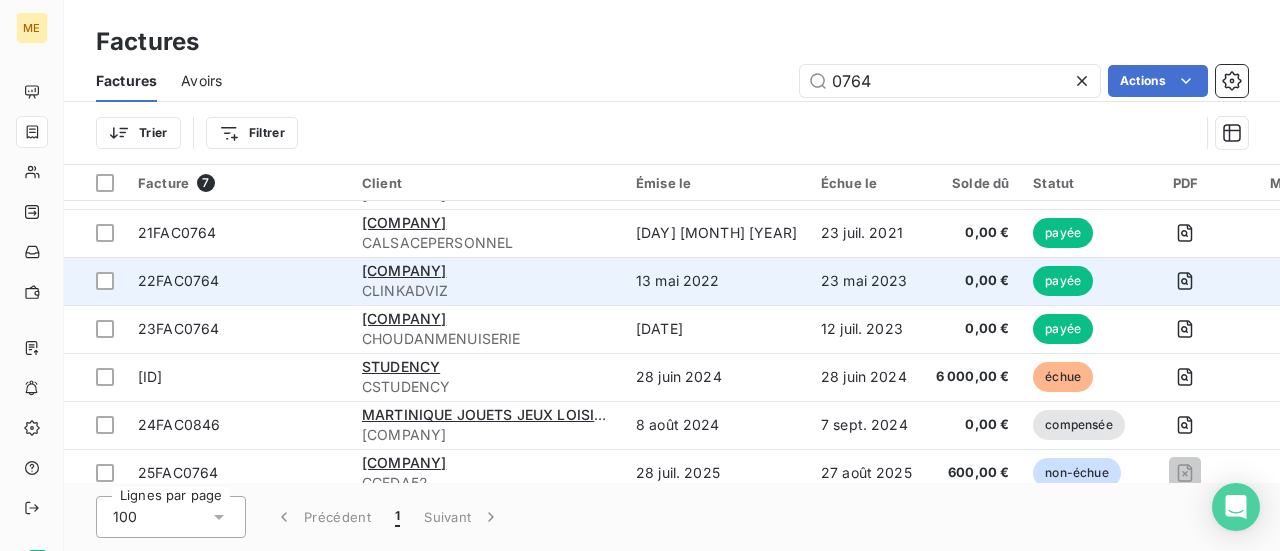 scroll, scrollTop: 62, scrollLeft: 0, axis: vertical 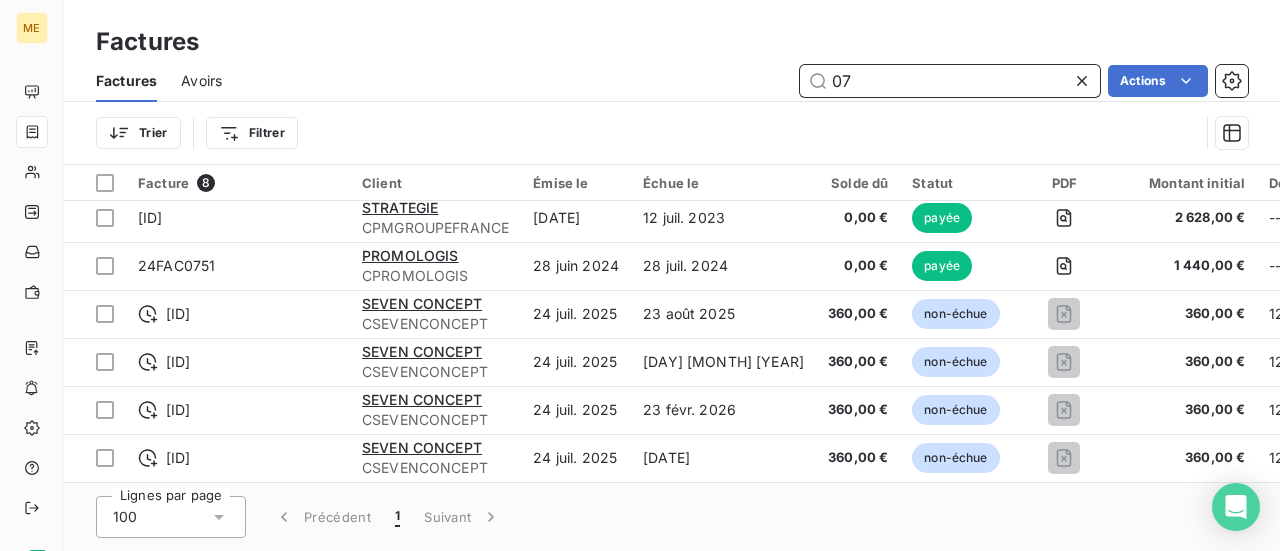 type on "0" 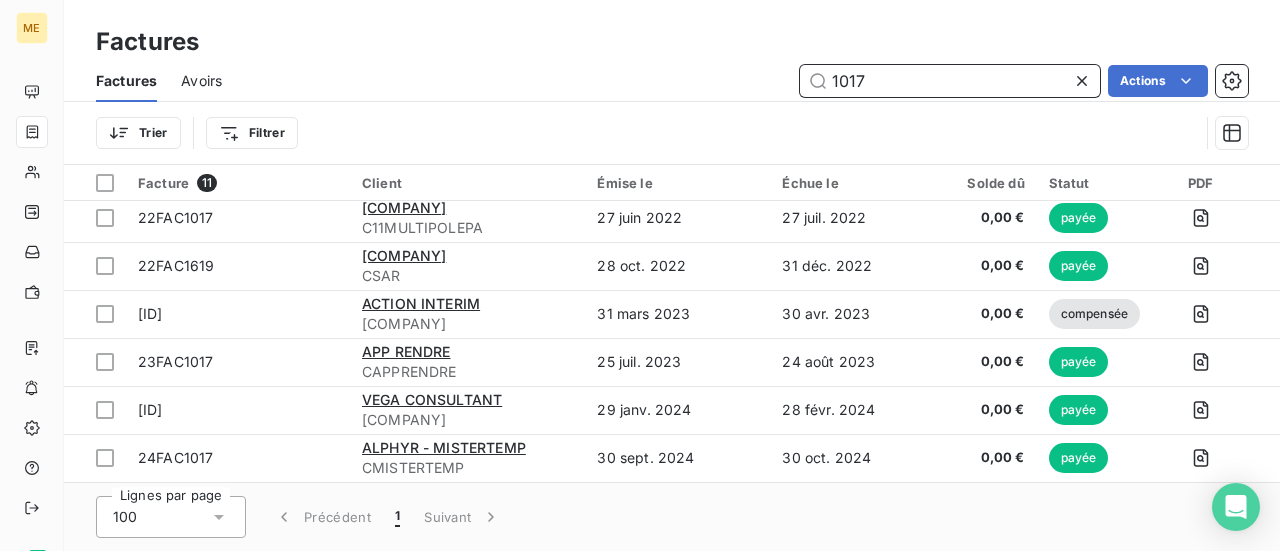 scroll, scrollTop: 254, scrollLeft: 0, axis: vertical 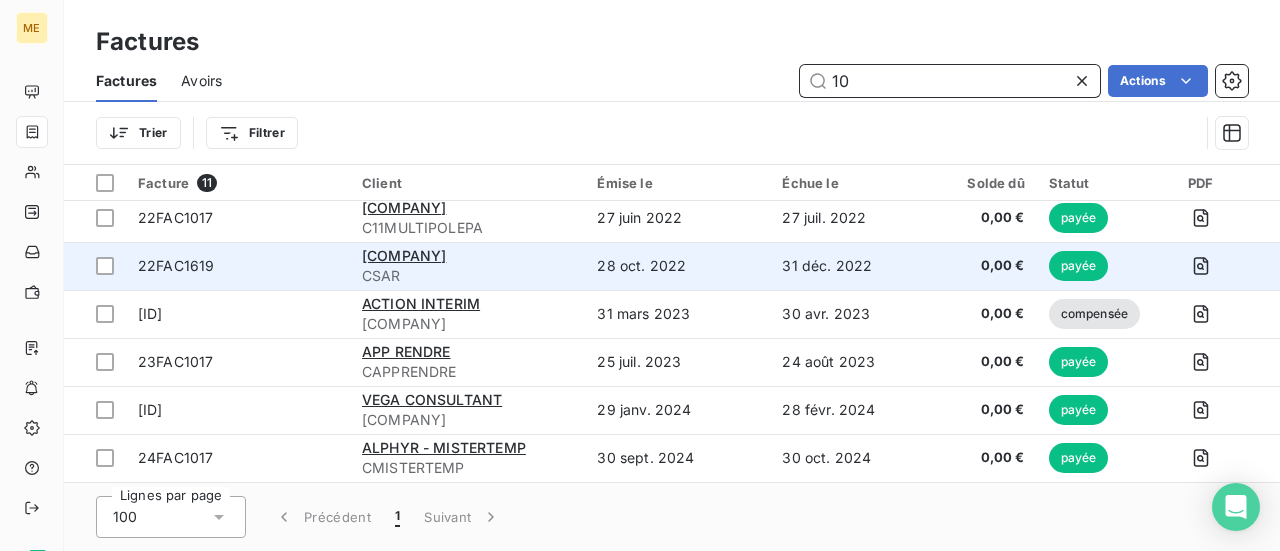 type on "1" 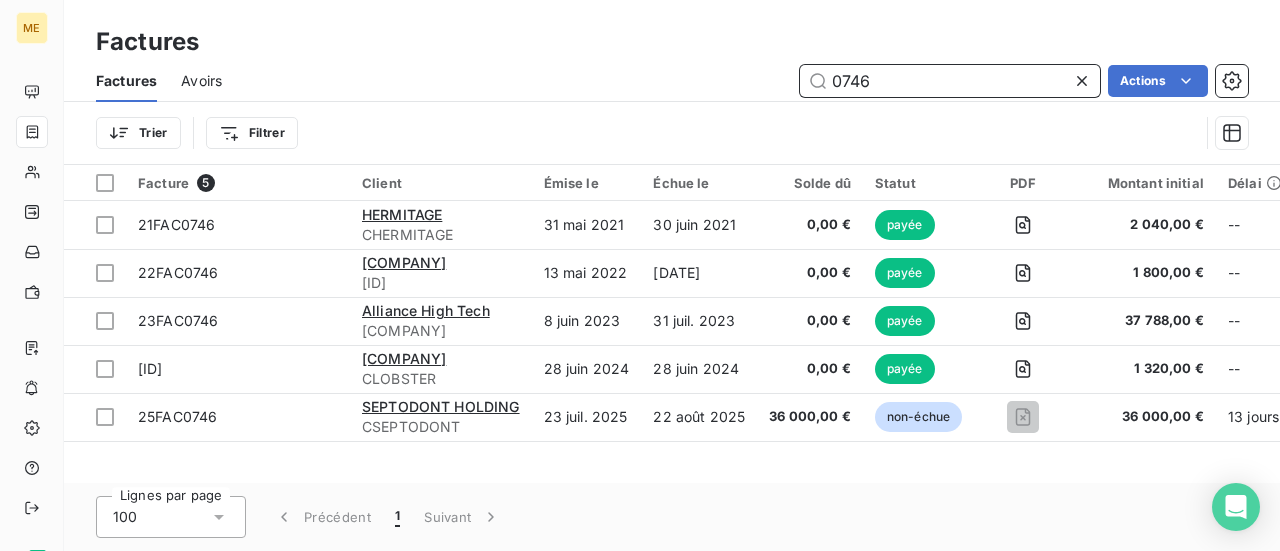 scroll, scrollTop: 0, scrollLeft: 0, axis: both 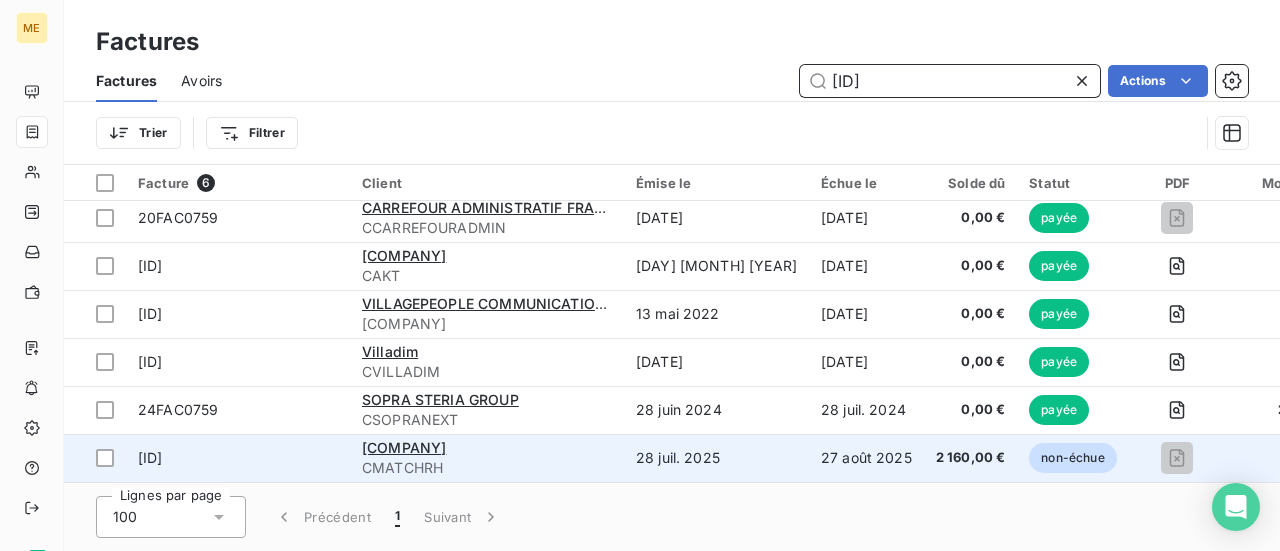 type on "0759" 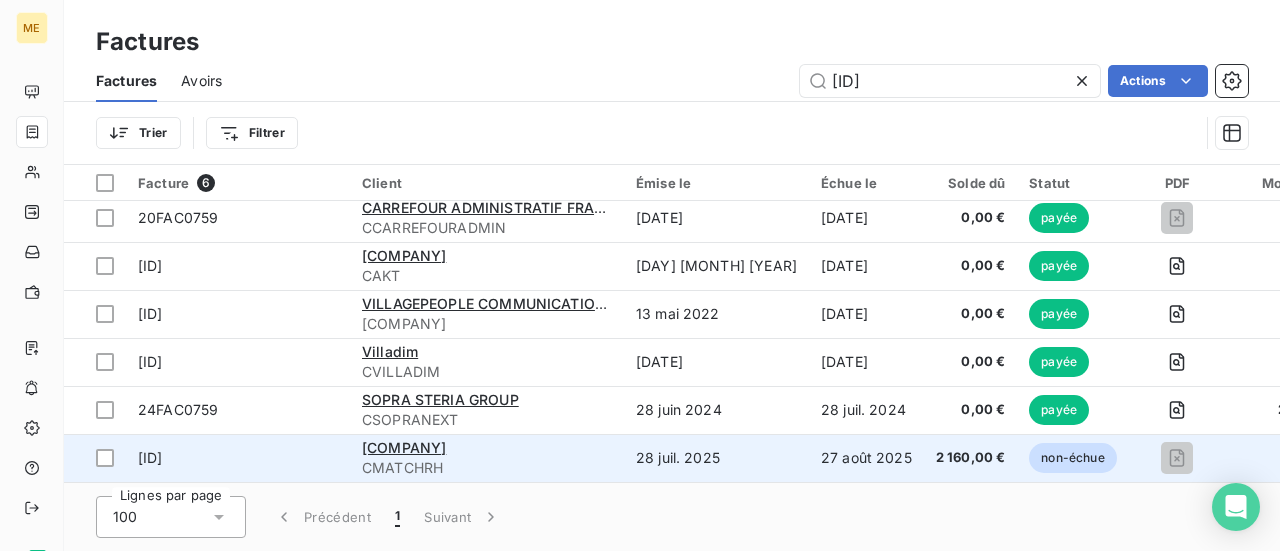 click on "CMATCHRH" at bounding box center (487, 468) 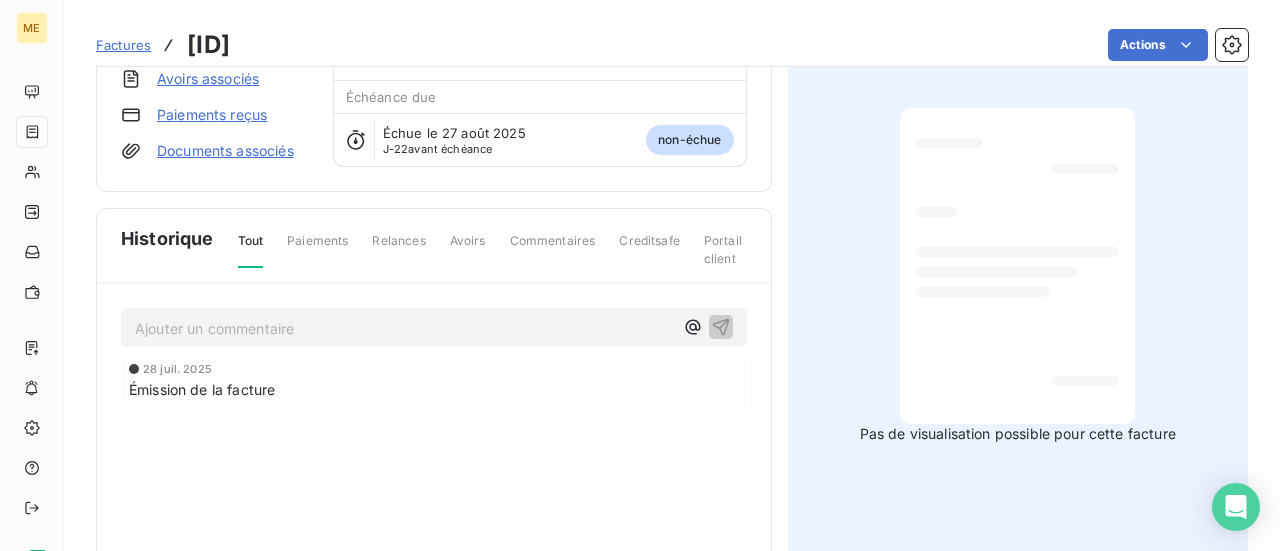 scroll, scrollTop: 0, scrollLeft: 0, axis: both 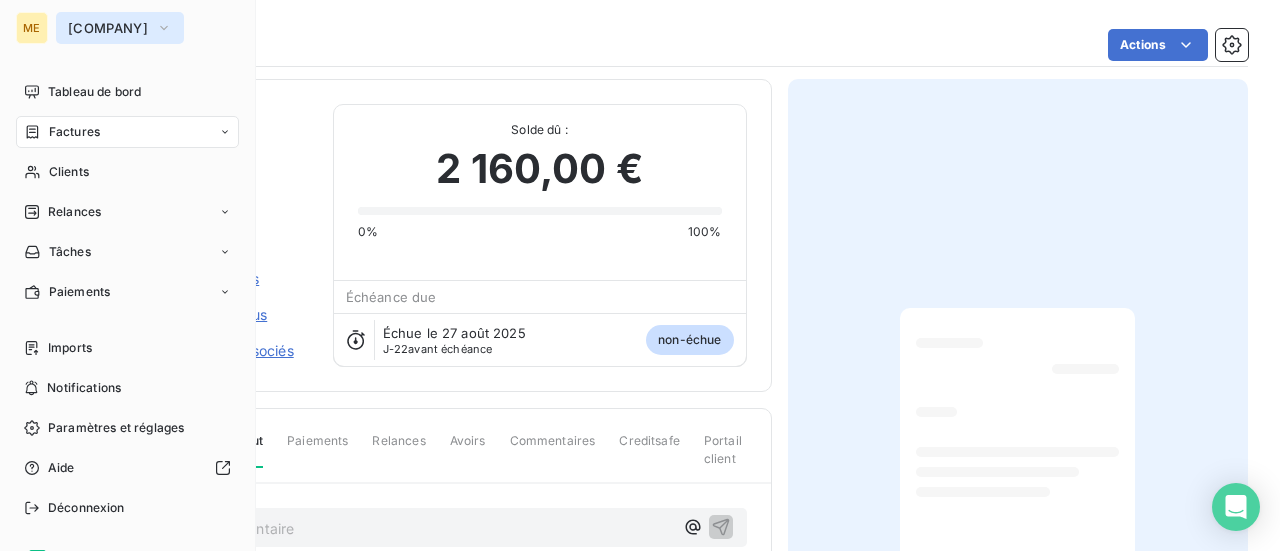 click on "Meteojob" at bounding box center (108, 28) 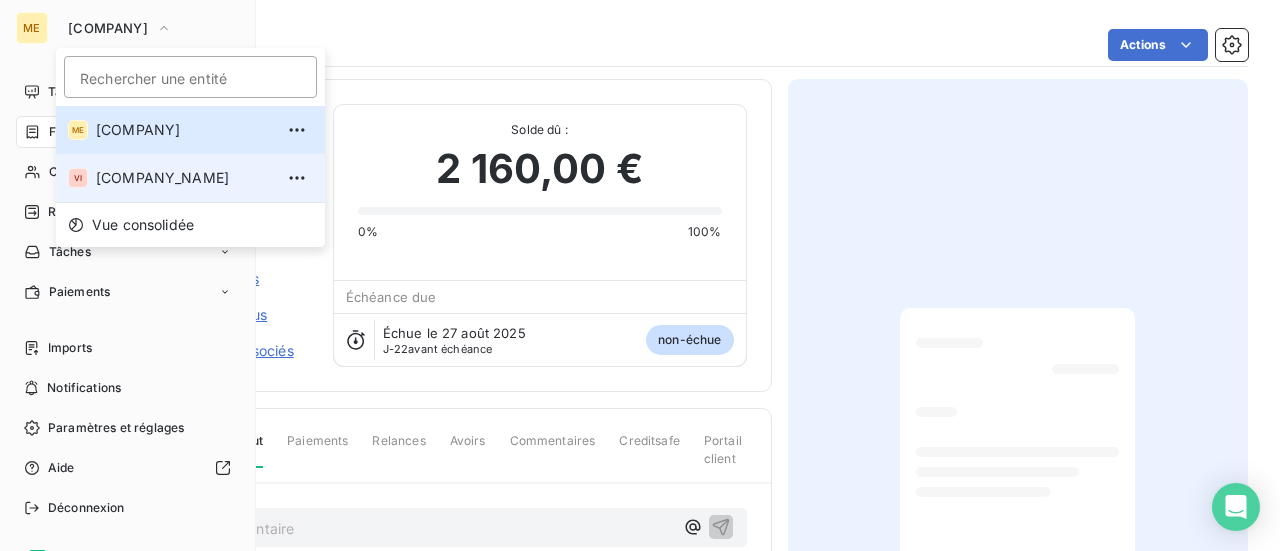 click on "Visiotalent" at bounding box center (184, 178) 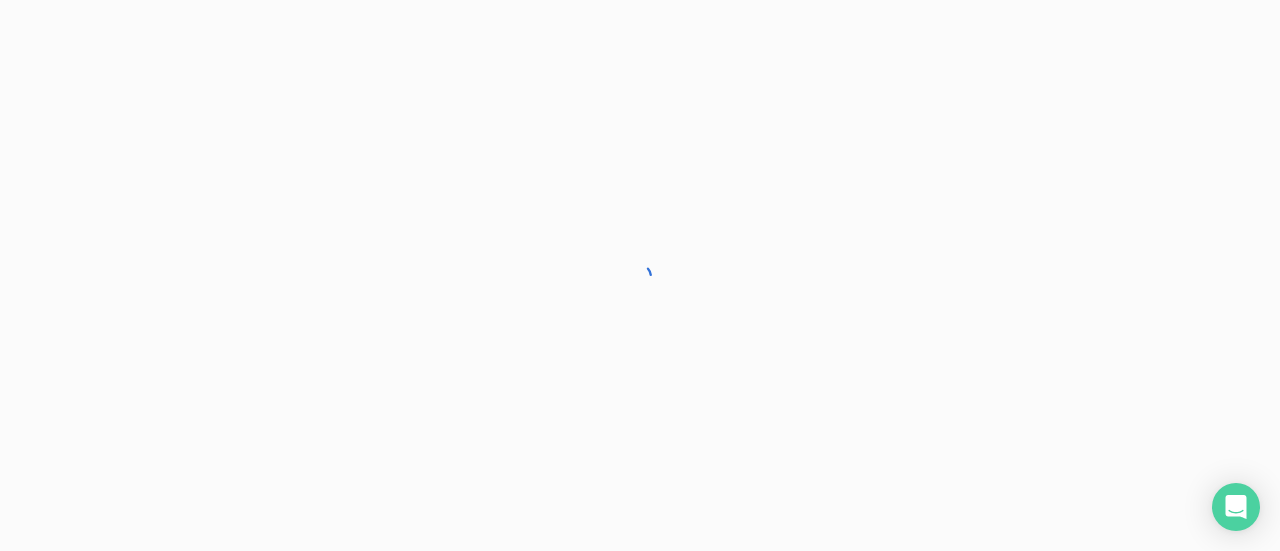 scroll, scrollTop: 0, scrollLeft: 0, axis: both 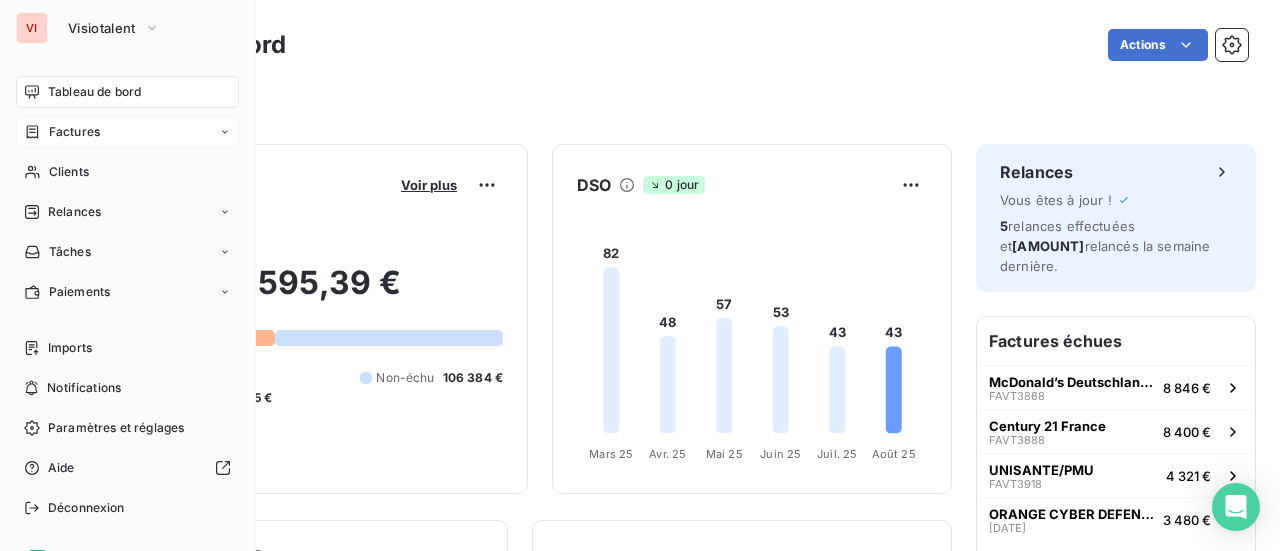 click on "Factures" at bounding box center [74, 132] 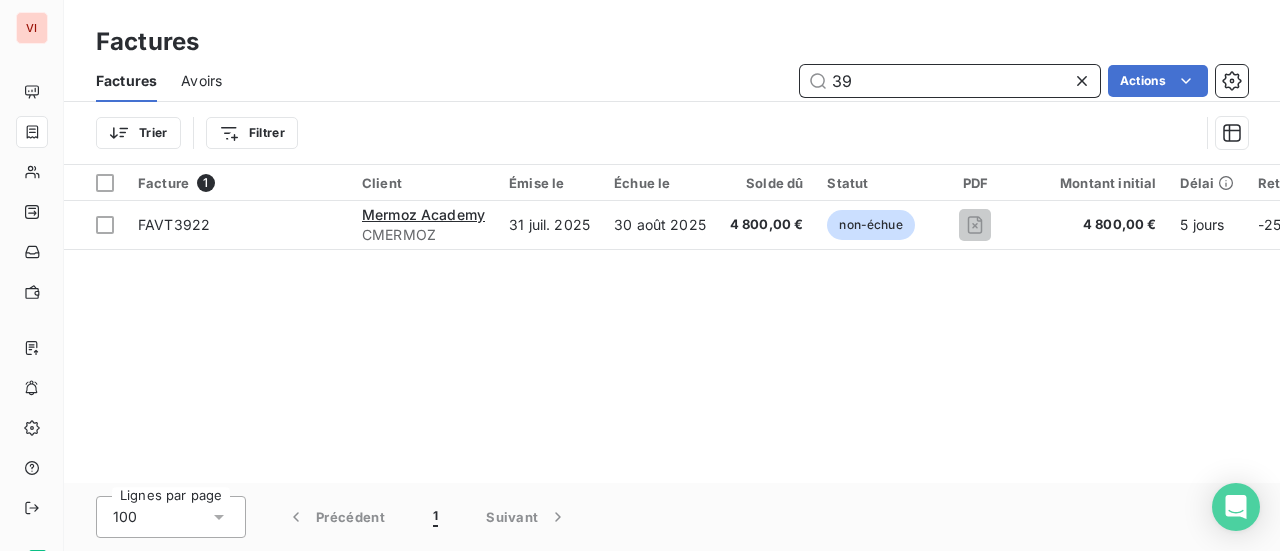 type on "3" 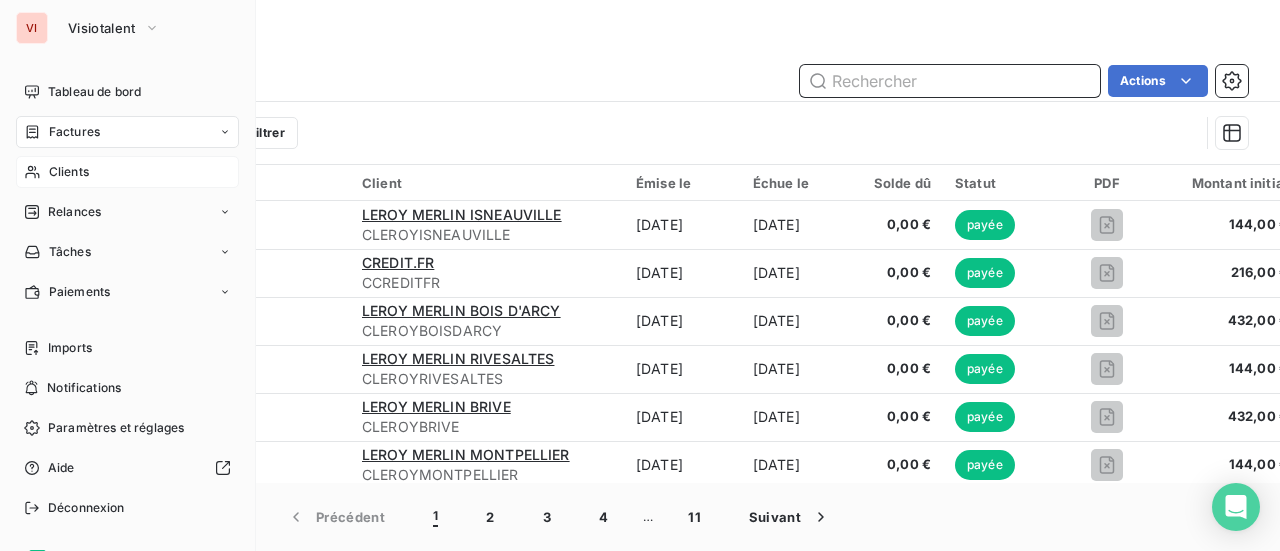 type 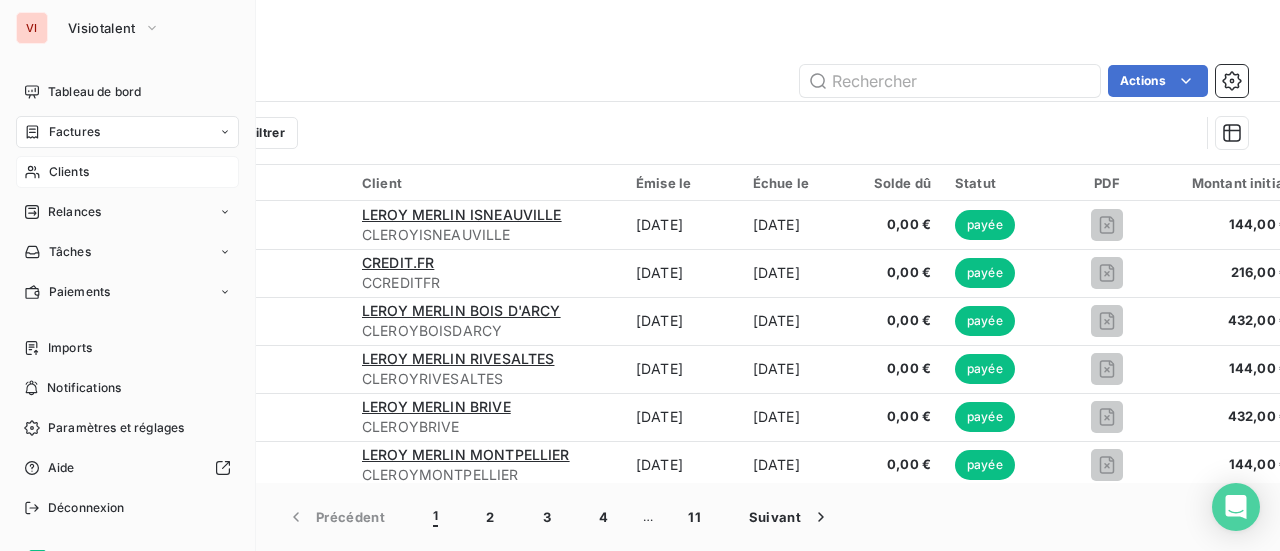 click on "Clients" at bounding box center (69, 172) 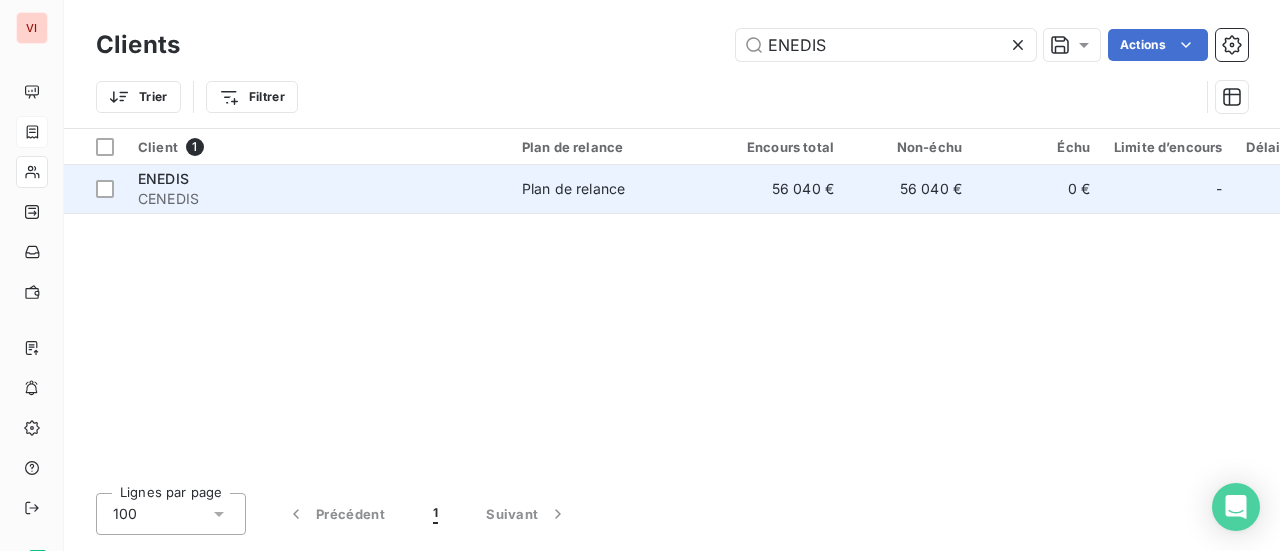 type on "ENEDIS" 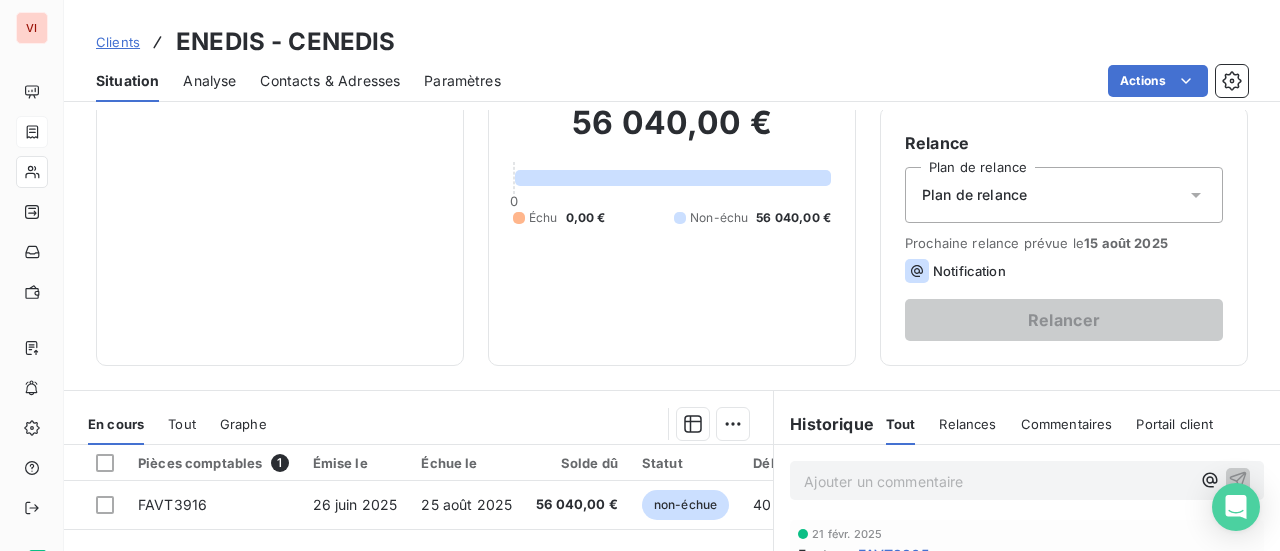 scroll, scrollTop: 200, scrollLeft: 0, axis: vertical 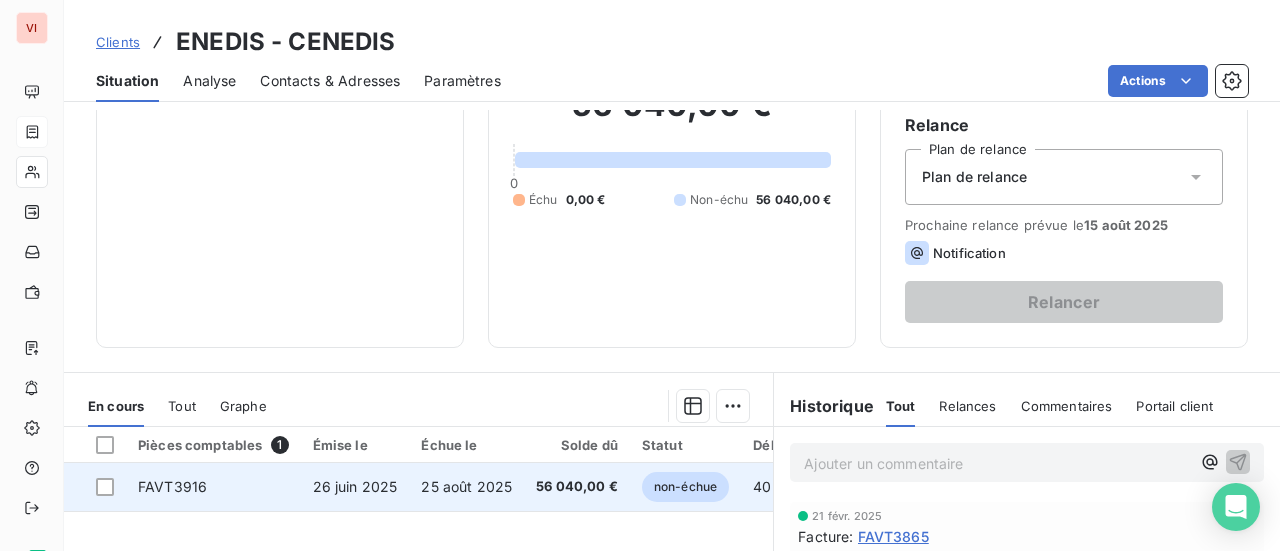 click on "25 août 2025" at bounding box center (466, 487) 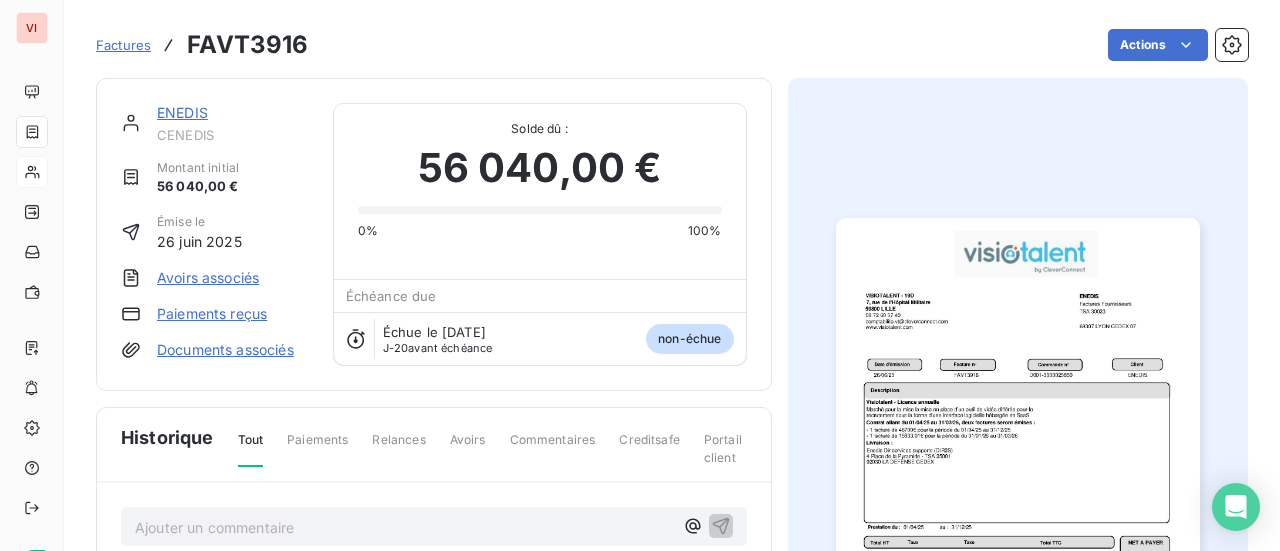 click at bounding box center [1018, 475] 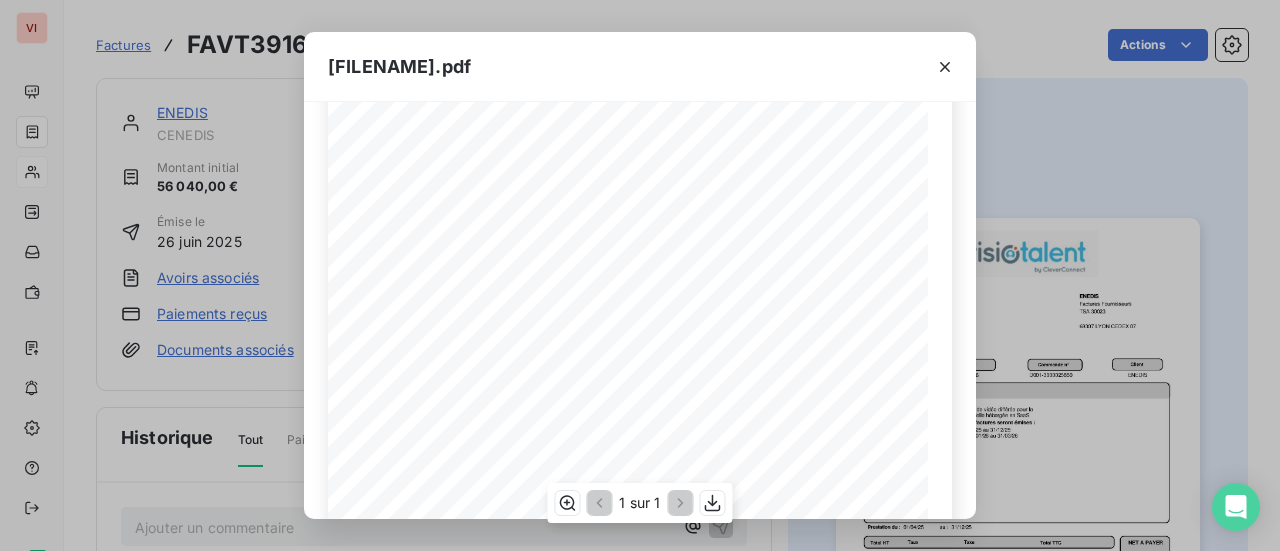 scroll, scrollTop: 300, scrollLeft: 0, axis: vertical 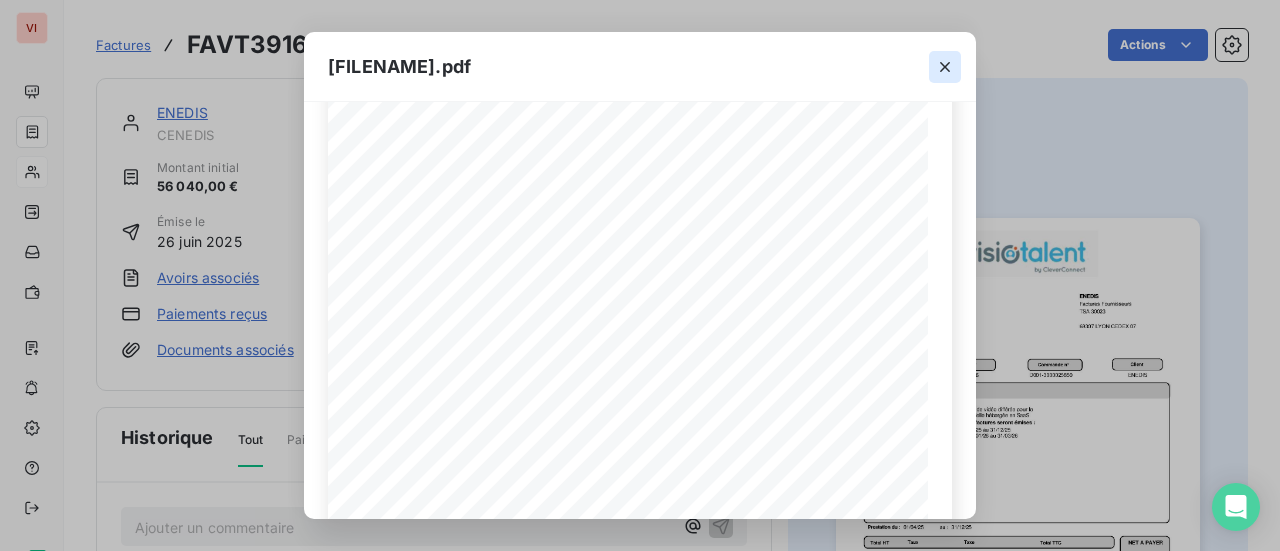 click 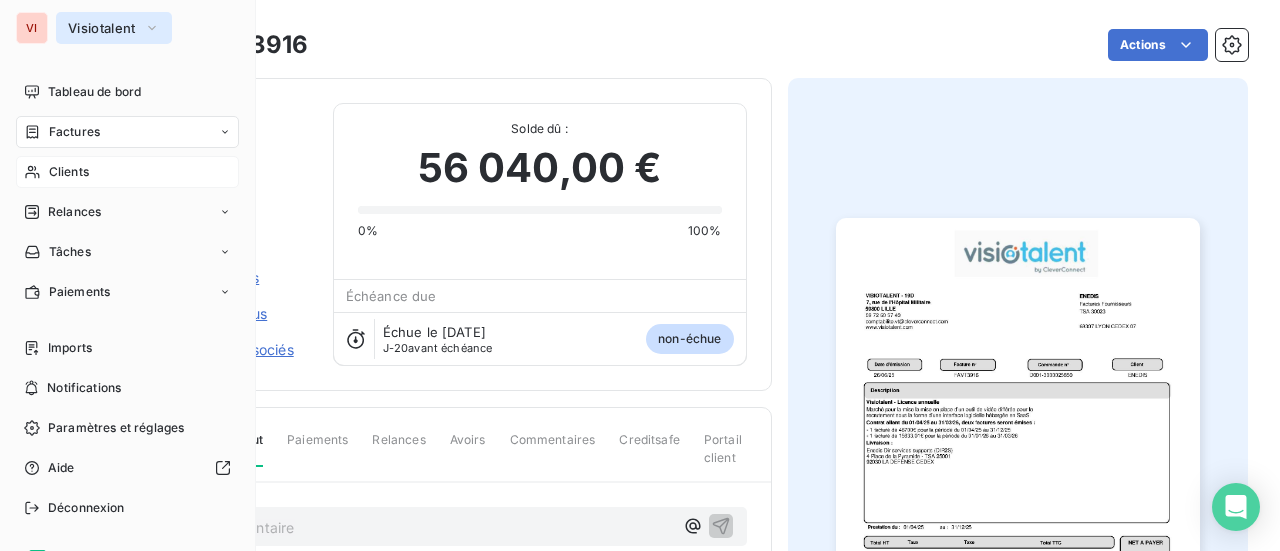 click on "Visiotalent" at bounding box center [102, 28] 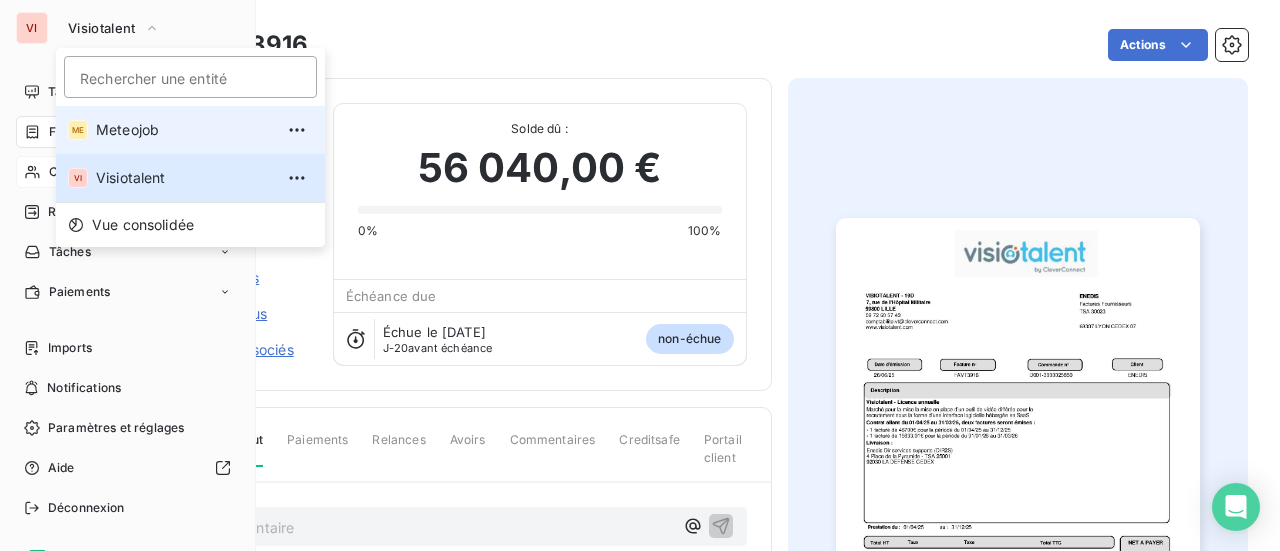 click on "Meteojob" at bounding box center [184, 130] 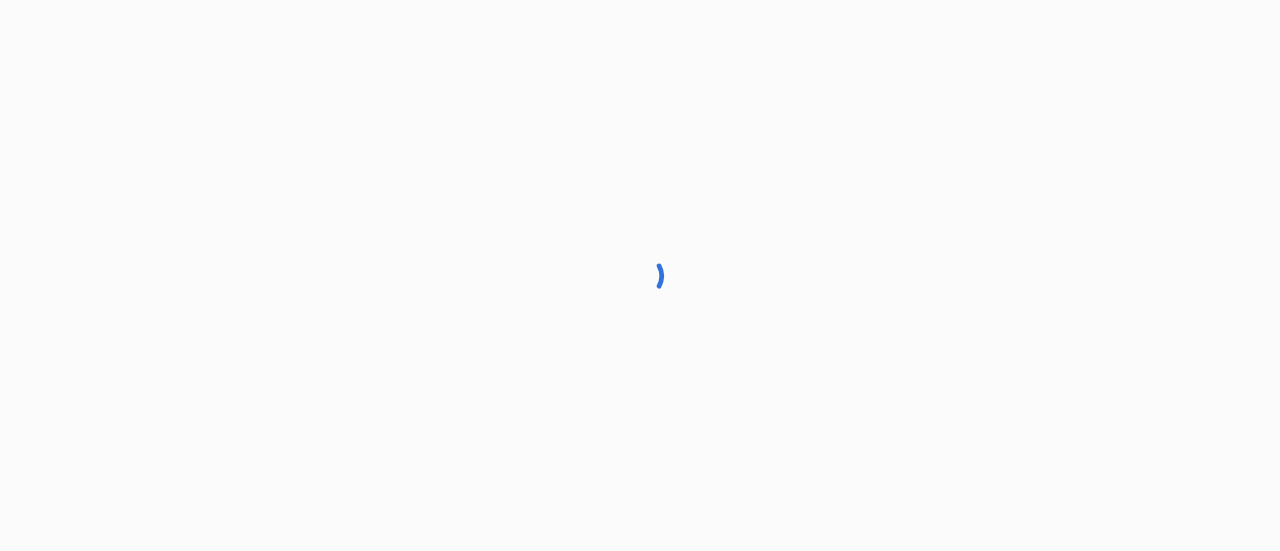 scroll, scrollTop: 0, scrollLeft: 0, axis: both 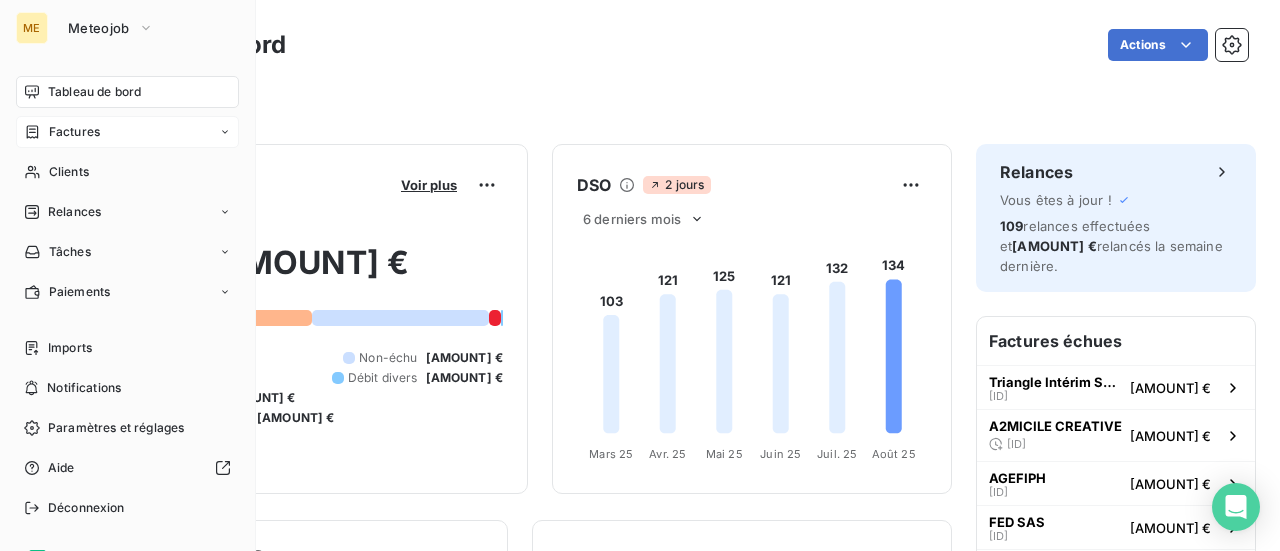 click on "Factures" at bounding box center (74, 132) 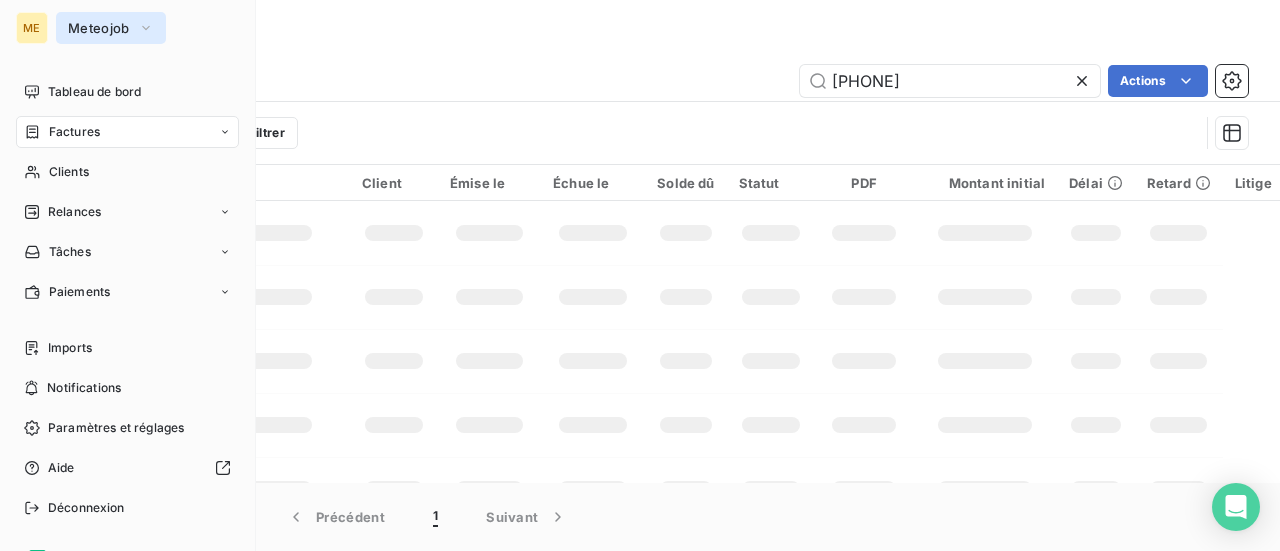 click on "Meteojob" at bounding box center (99, 28) 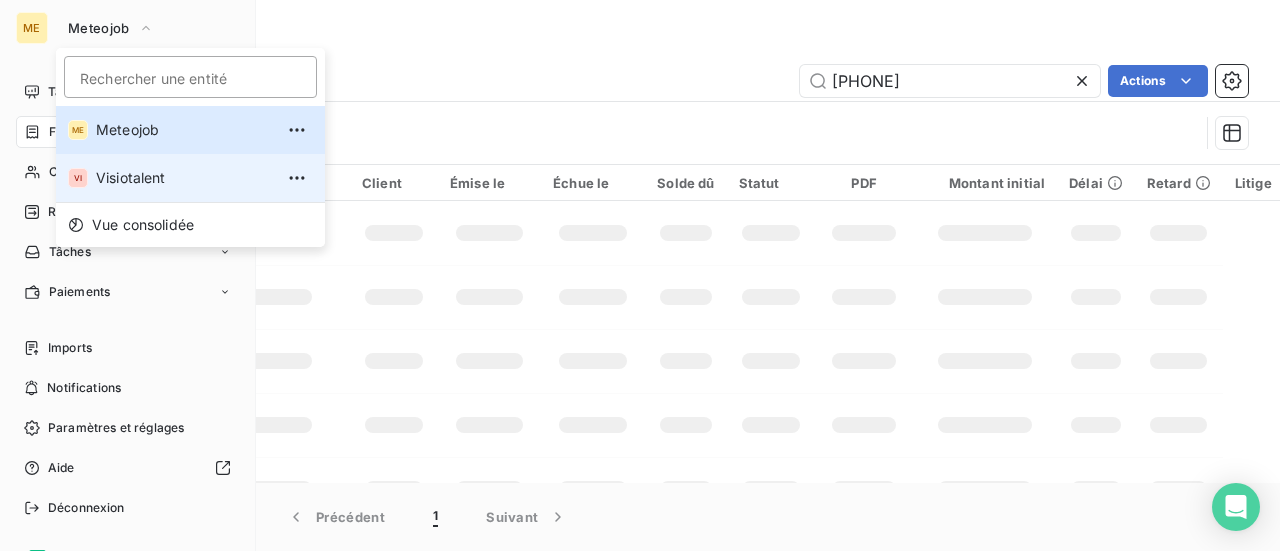 click on "Visiotalent" at bounding box center [184, 178] 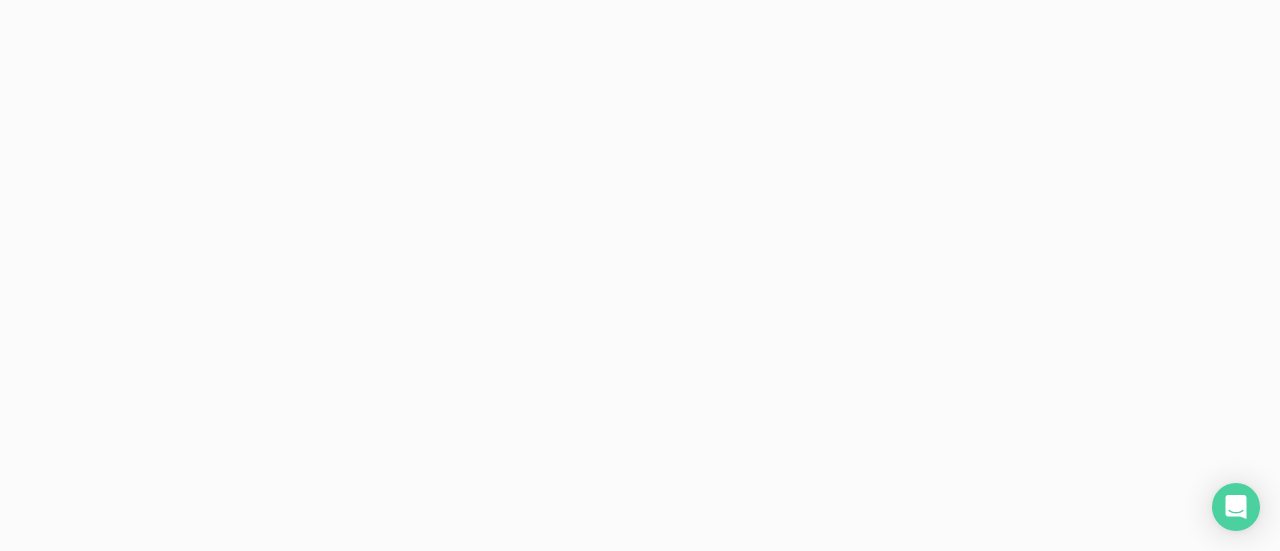 scroll, scrollTop: 0, scrollLeft: 0, axis: both 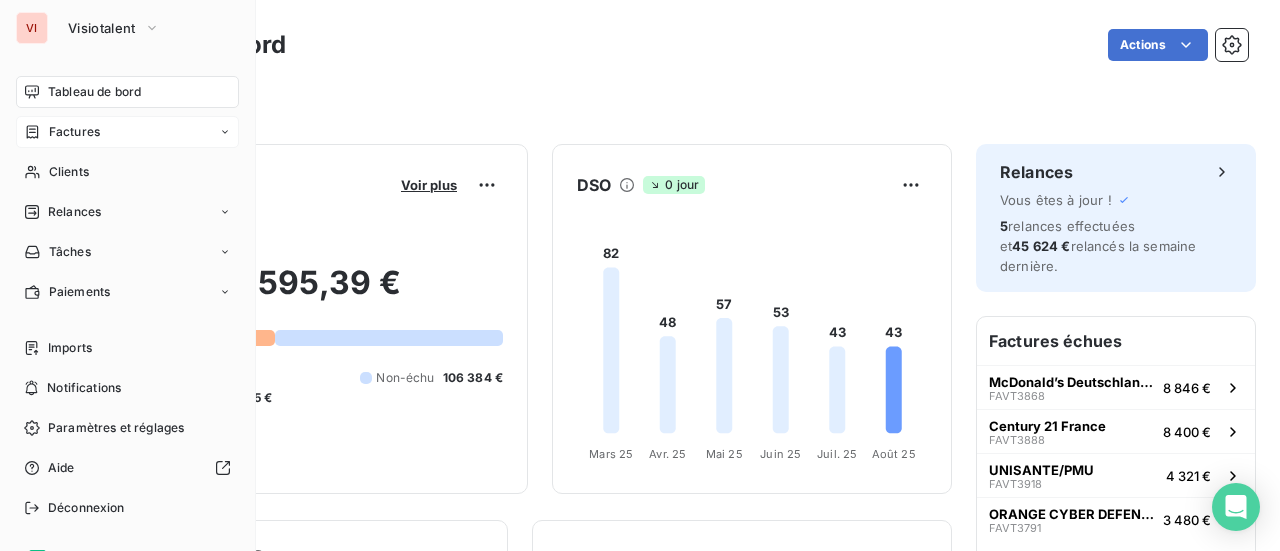 click on "Factures" at bounding box center (74, 132) 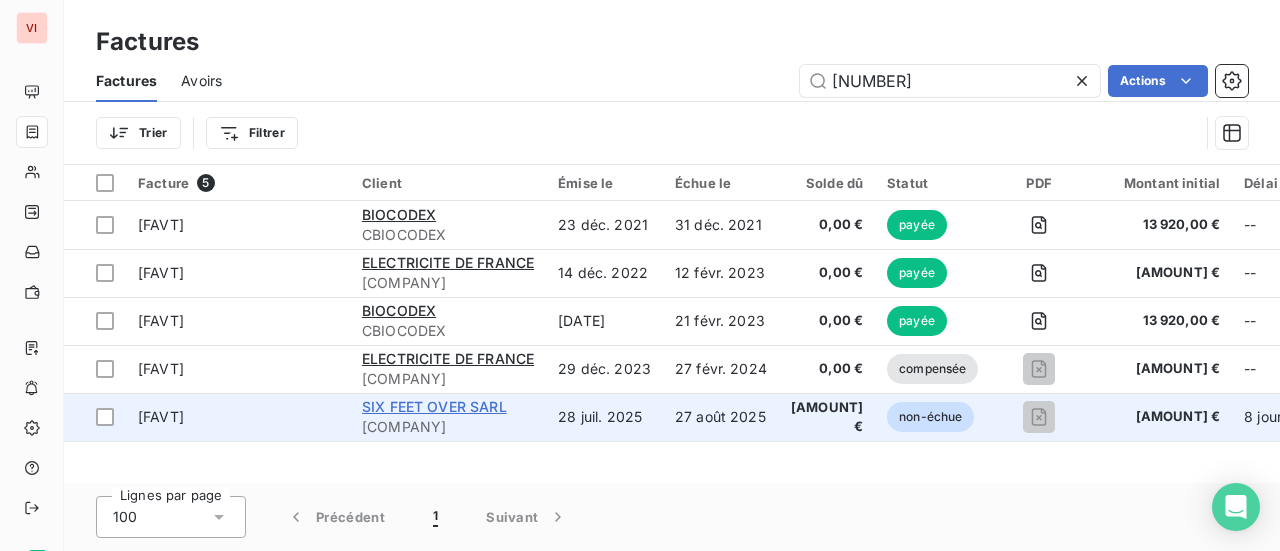 type on "[NUMBER]" 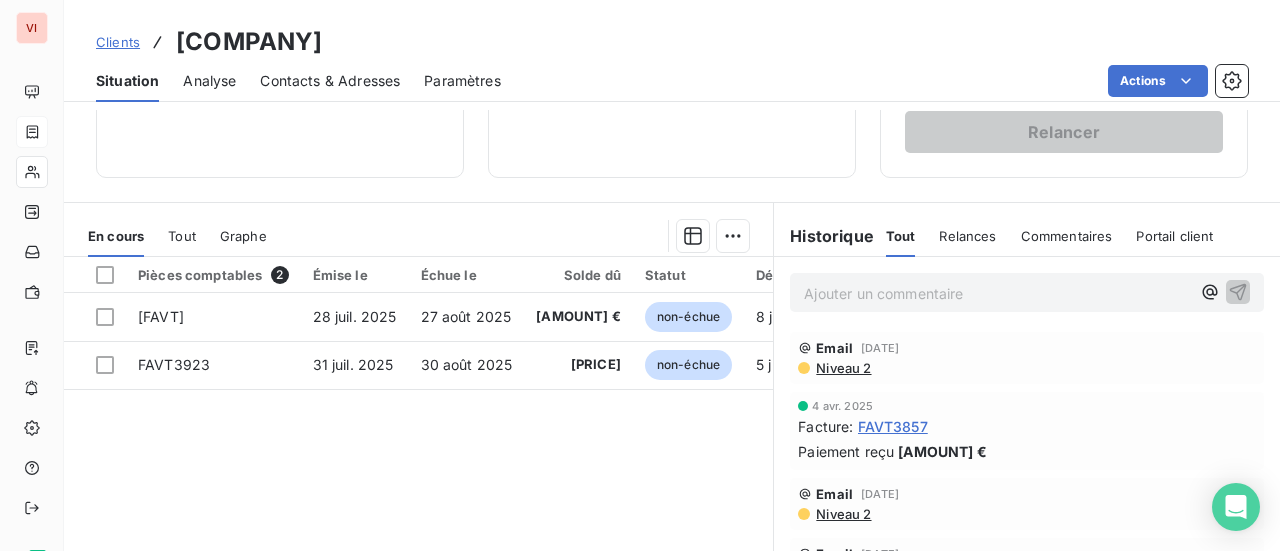 scroll, scrollTop: 400, scrollLeft: 0, axis: vertical 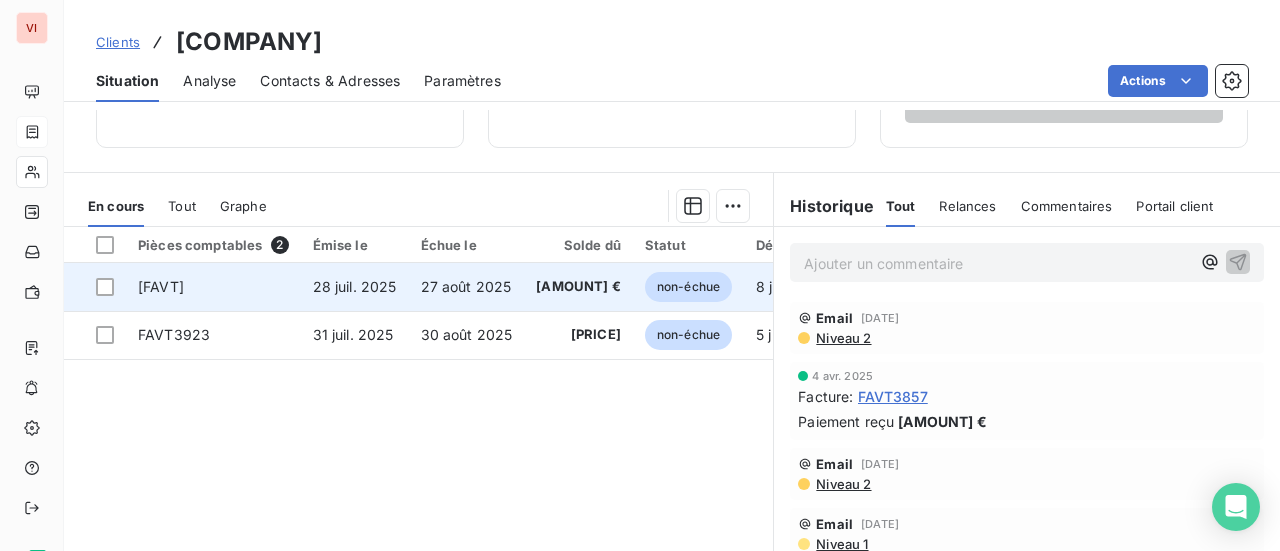 click on "27 août 2025" at bounding box center [467, 287] 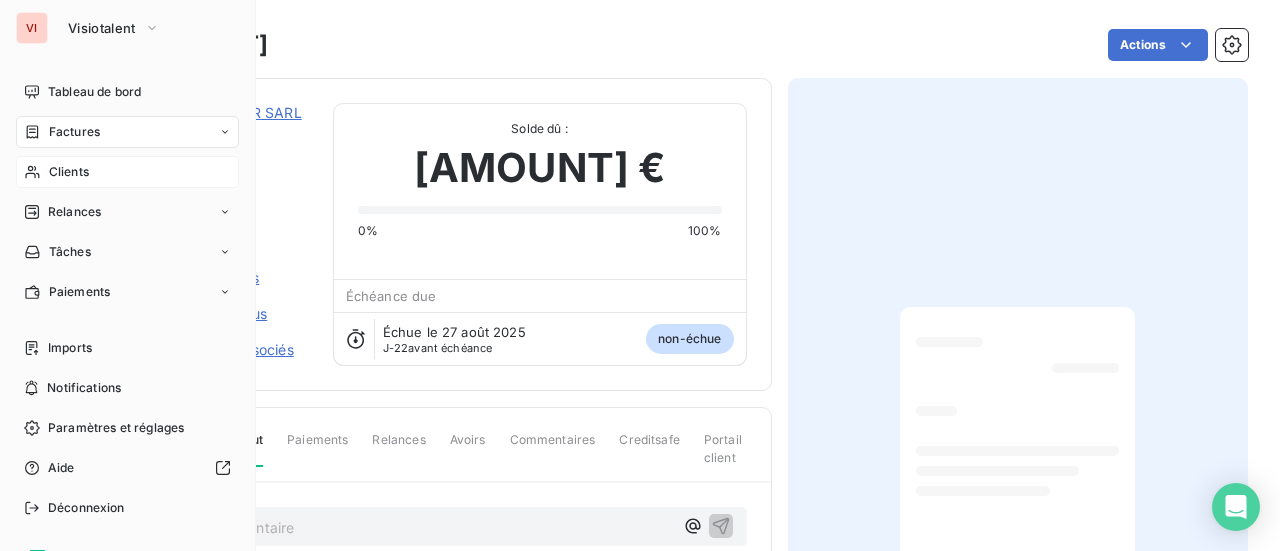click on "Clients" at bounding box center (69, 172) 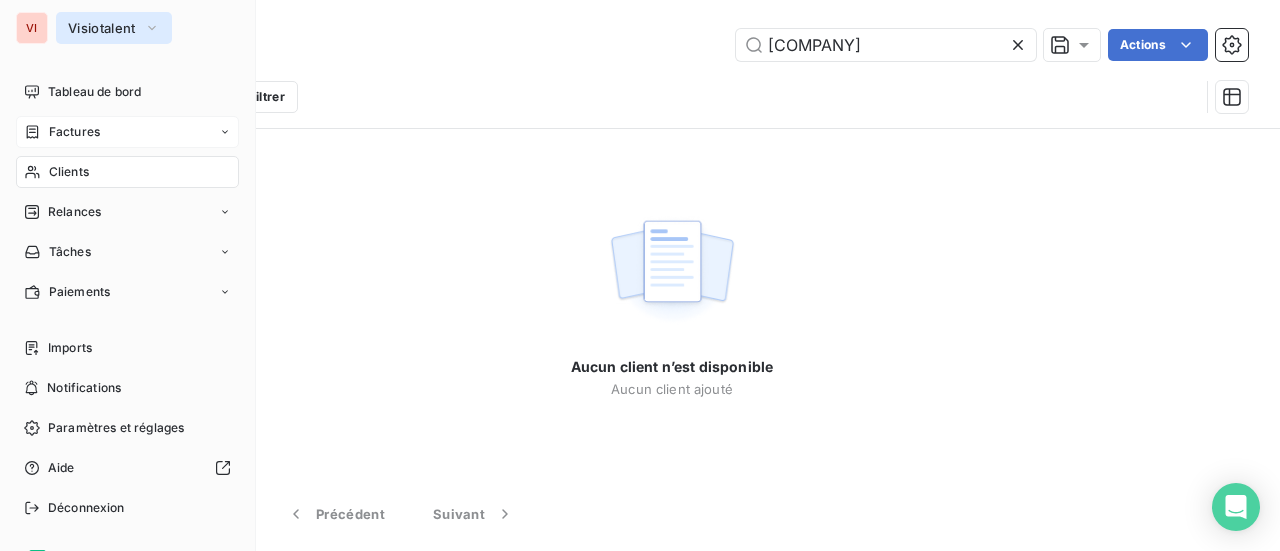 click on "Visiotalent" at bounding box center [114, 28] 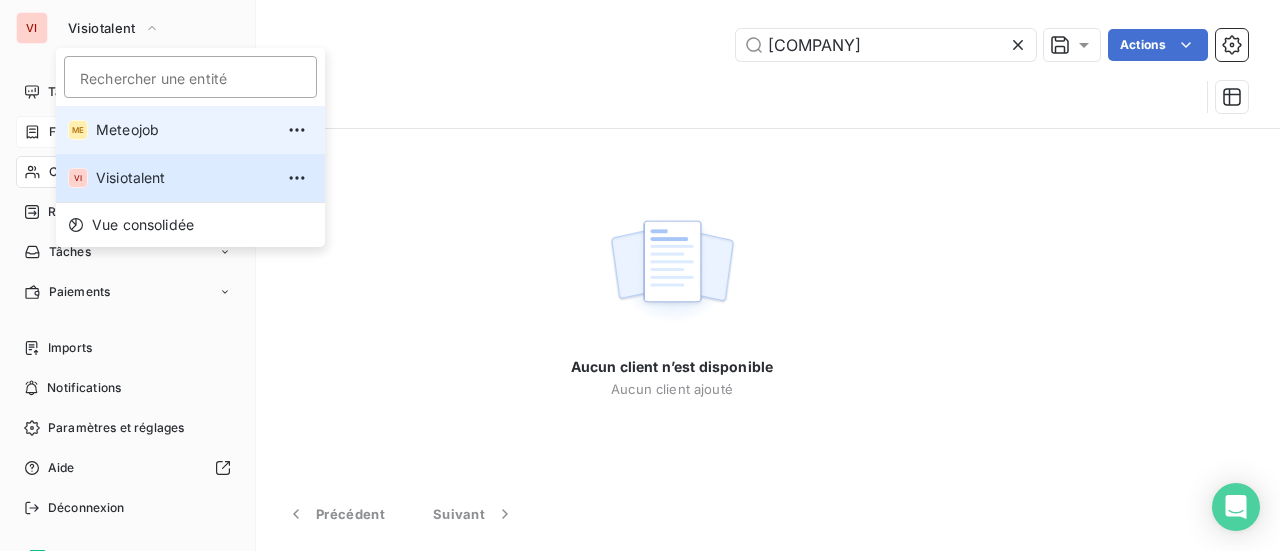 click on "Meteojob" at bounding box center [184, 130] 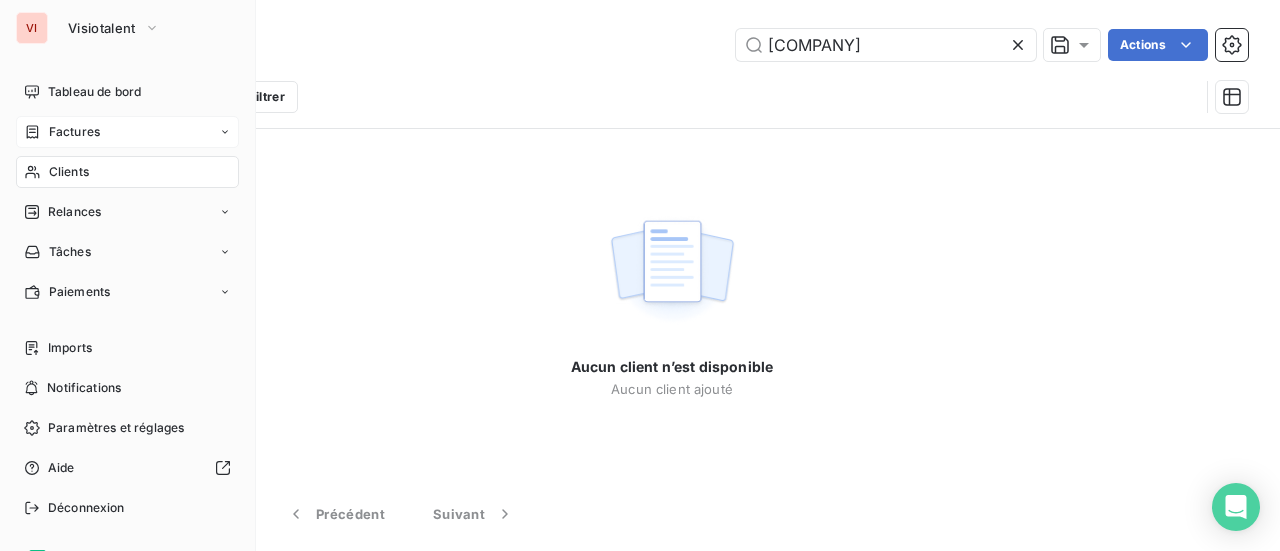 type on "maleange" 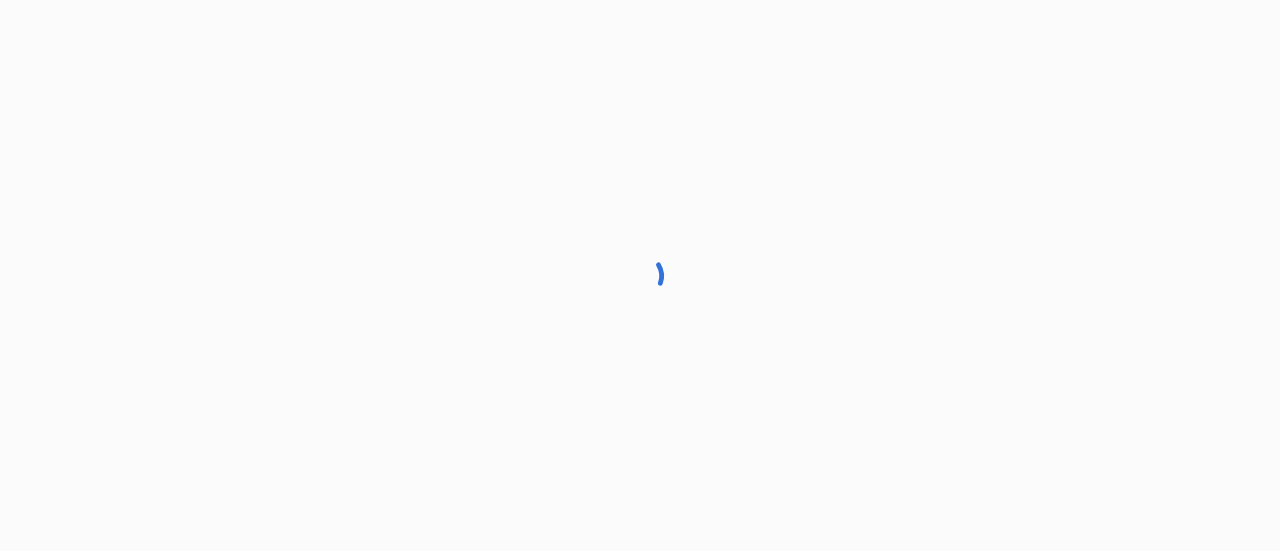 scroll, scrollTop: 0, scrollLeft: 0, axis: both 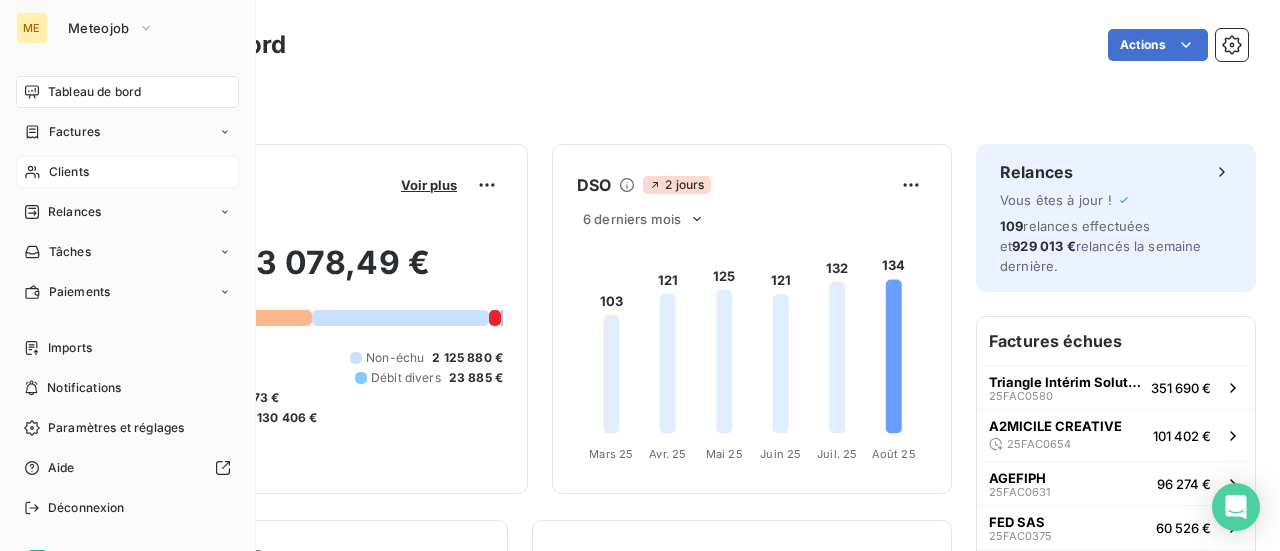 click on "Clients" at bounding box center [69, 172] 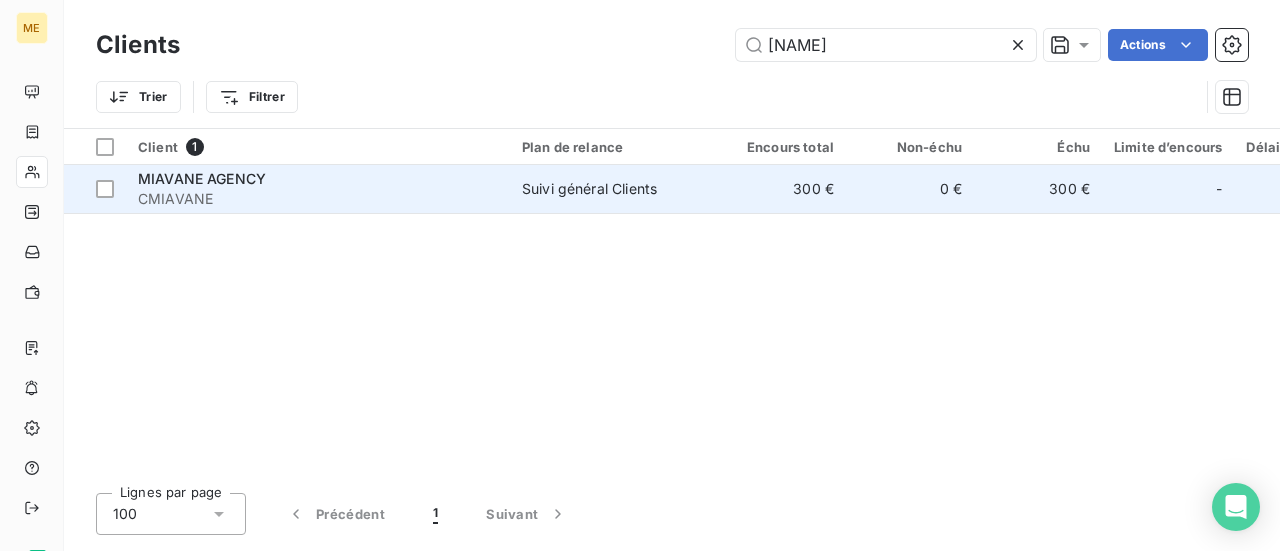 type on "[NAME]" 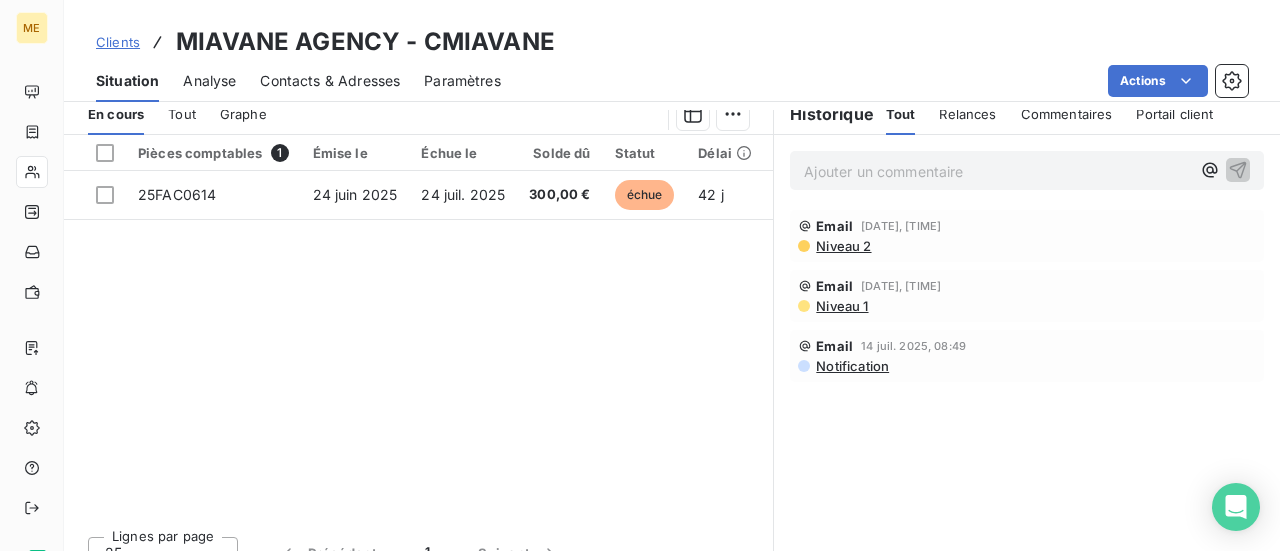 scroll, scrollTop: 500, scrollLeft: 0, axis: vertical 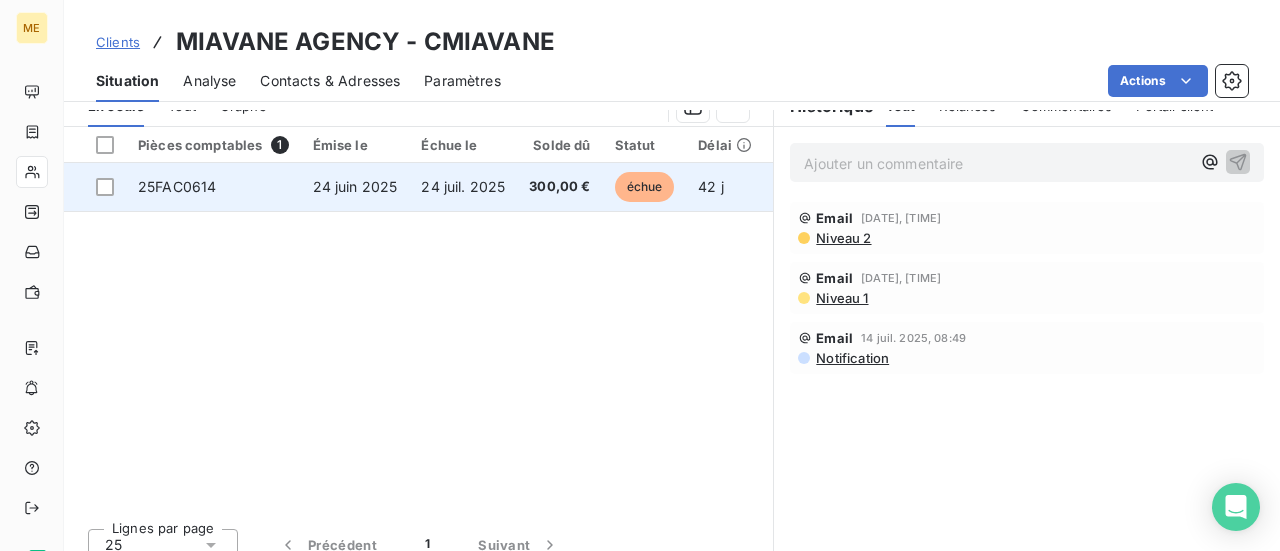 click on "24 juil. 2025" at bounding box center (463, 186) 